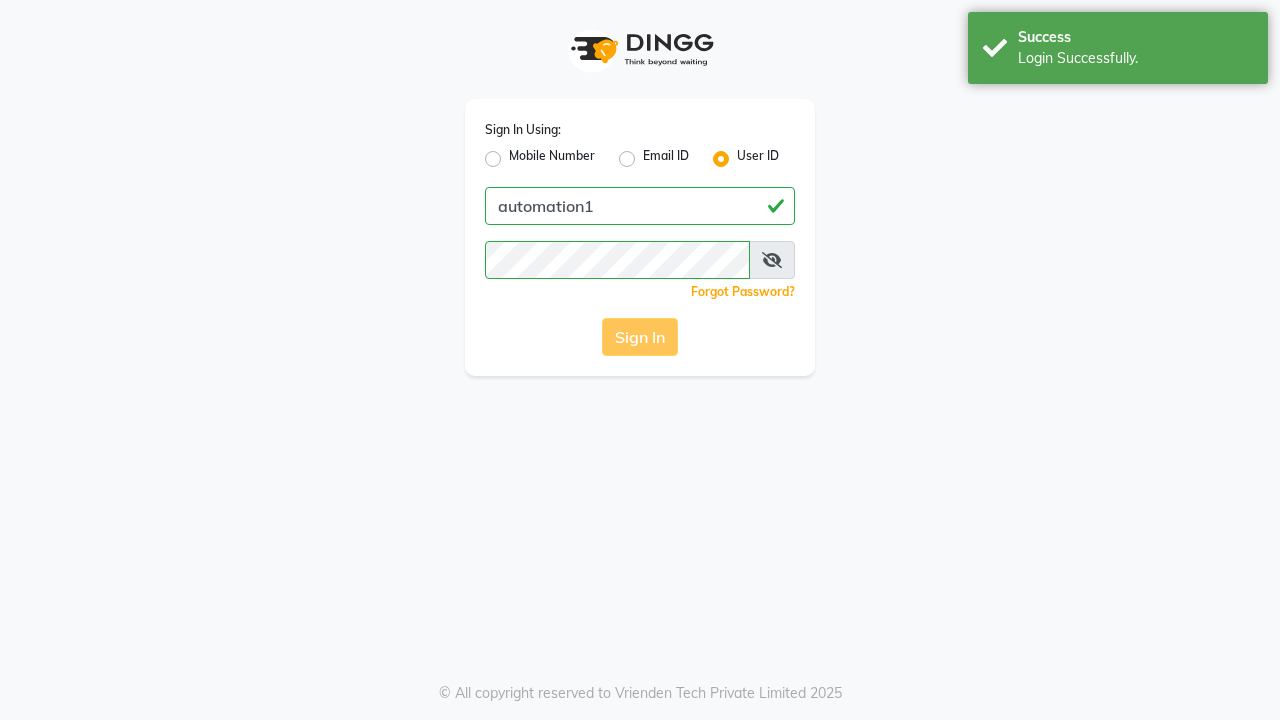 scroll, scrollTop: 0, scrollLeft: 0, axis: both 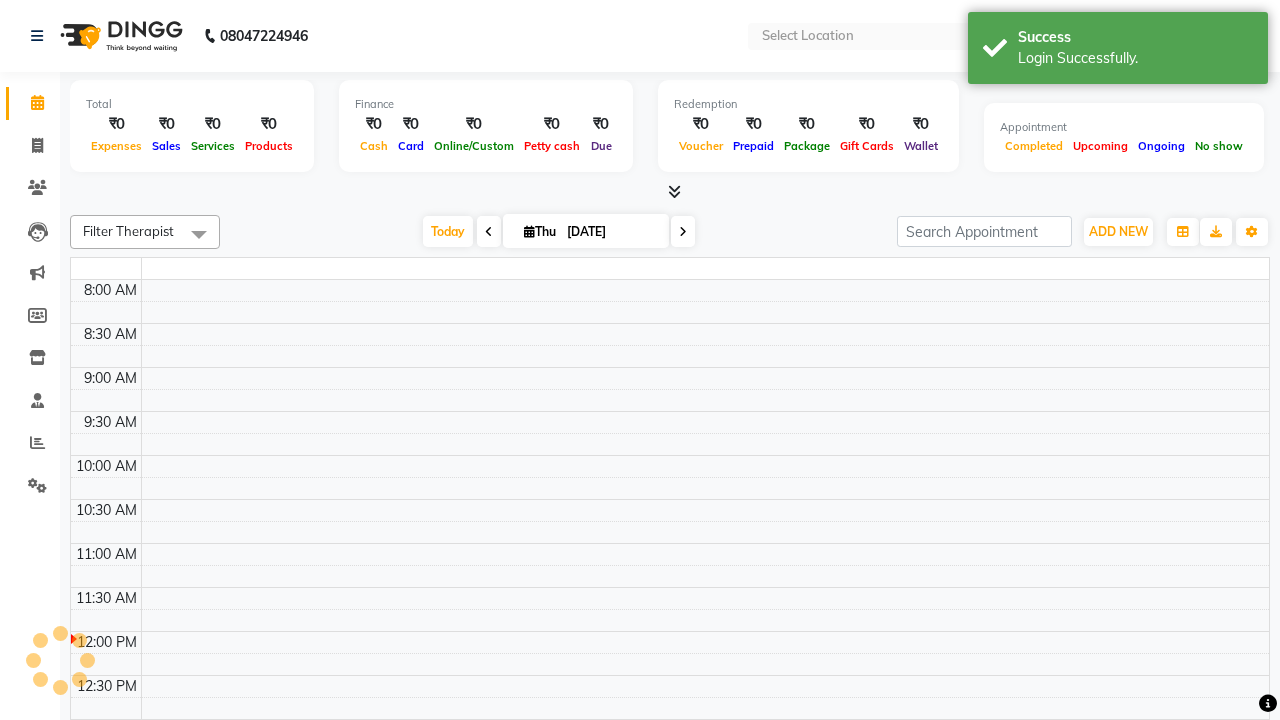 select on "en" 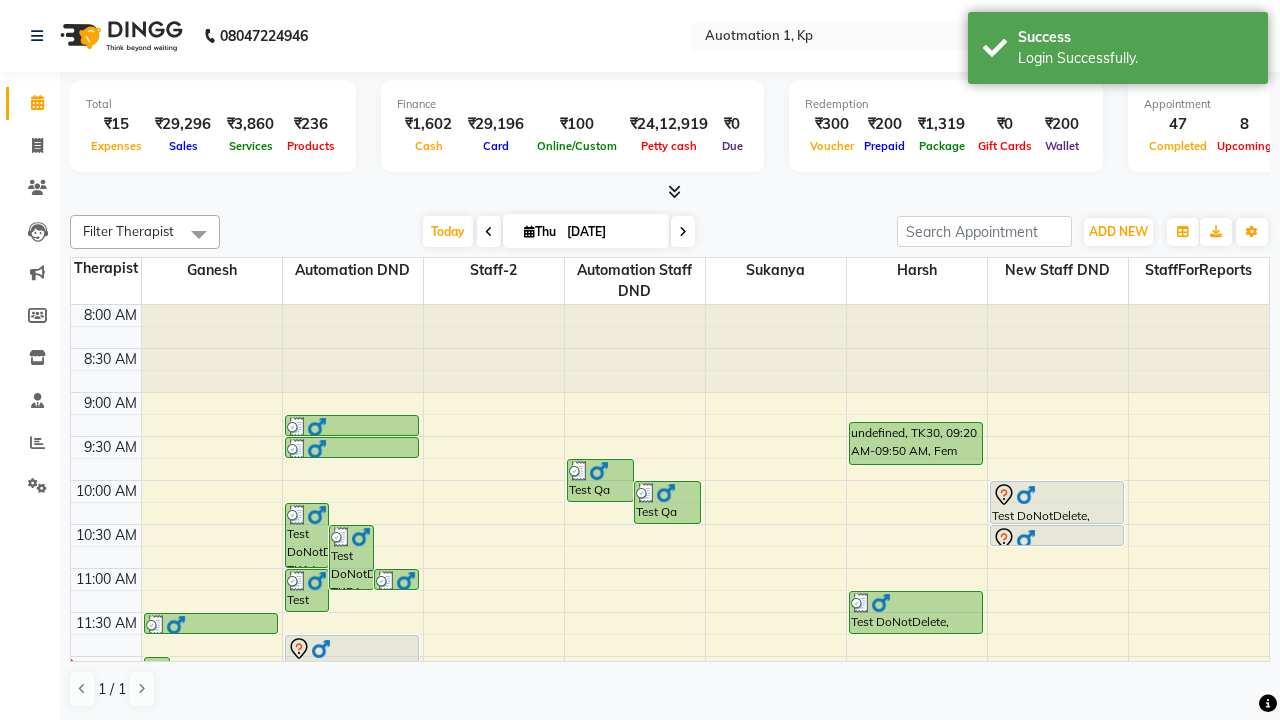 scroll, scrollTop: 0, scrollLeft: 0, axis: both 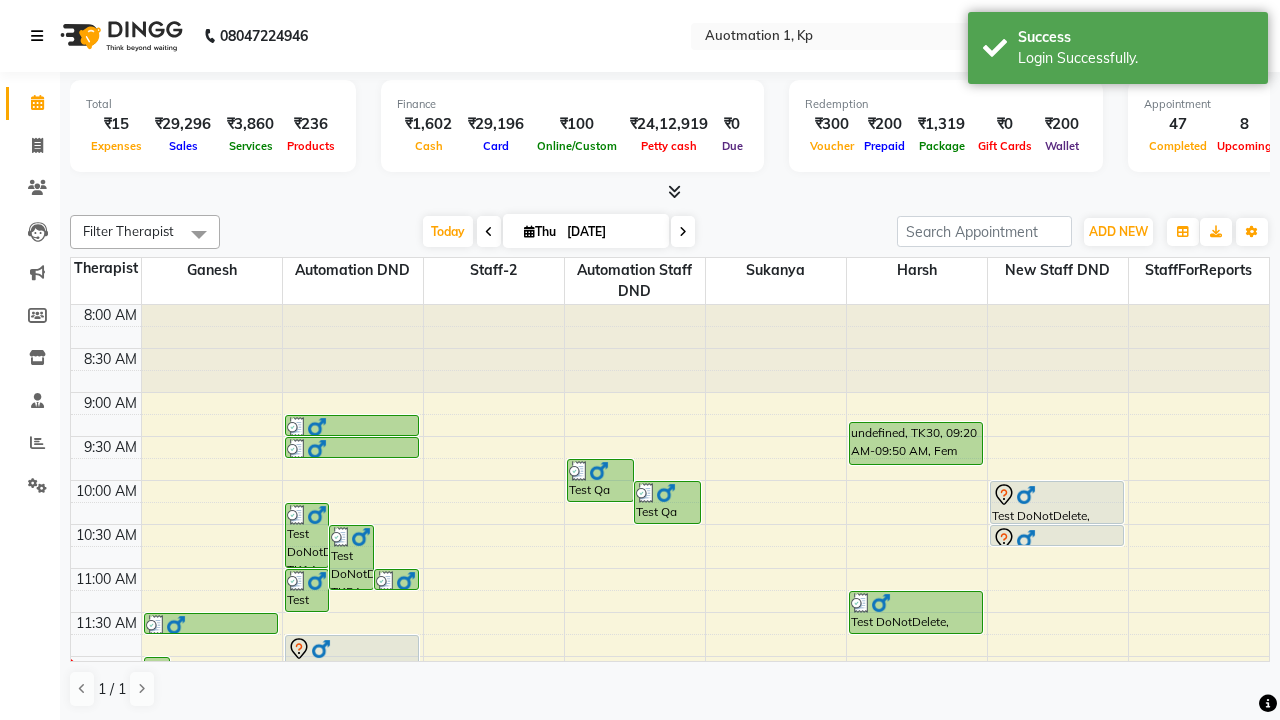 click at bounding box center (37, 36) 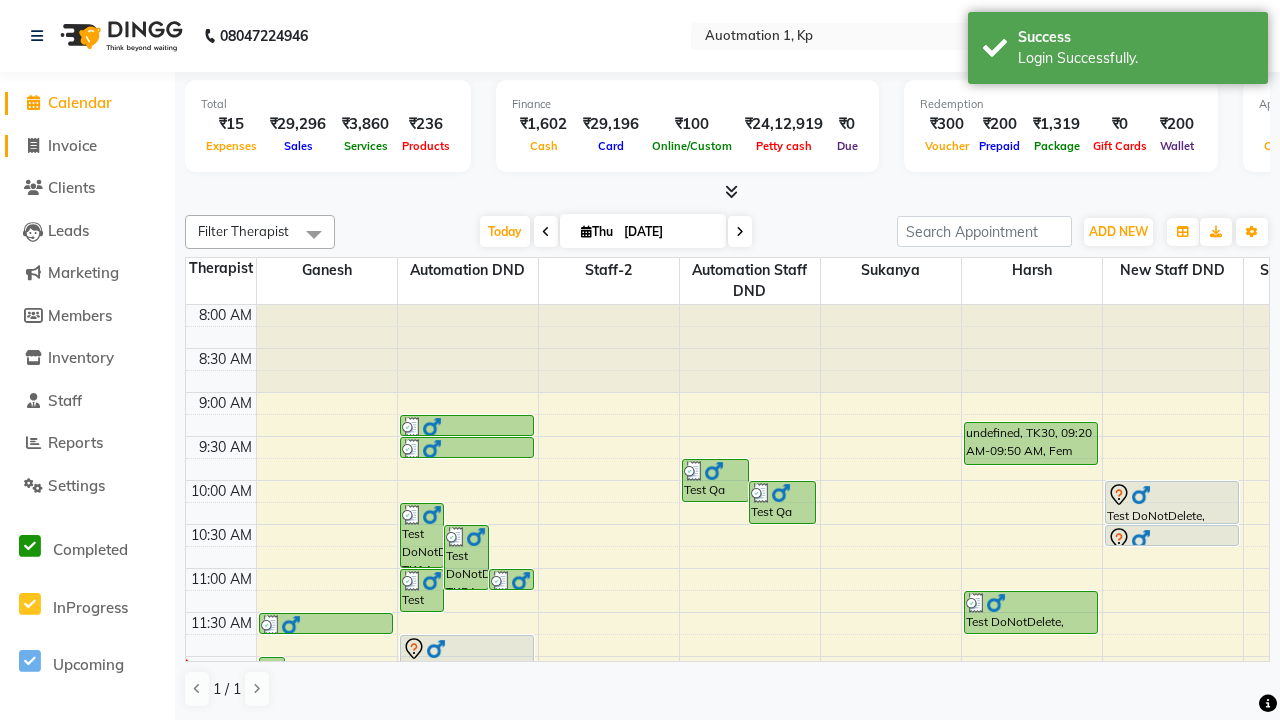 click on "Invoice" 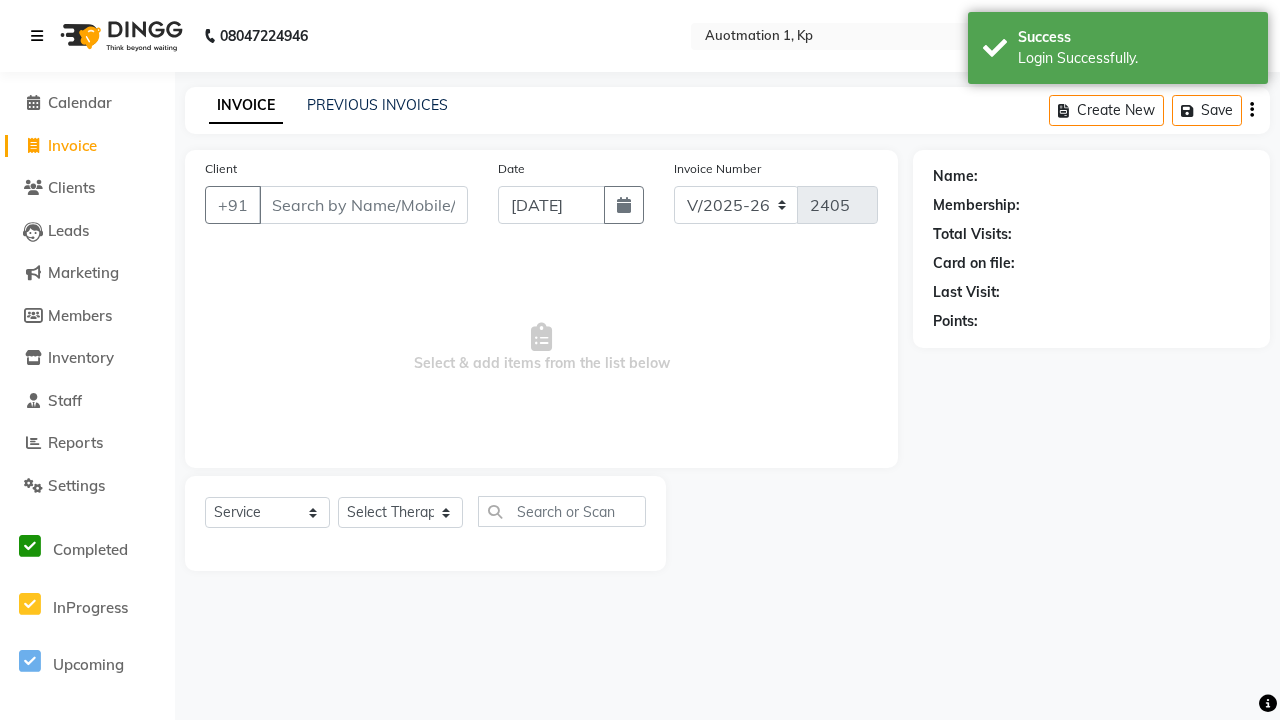 click at bounding box center [37, 36] 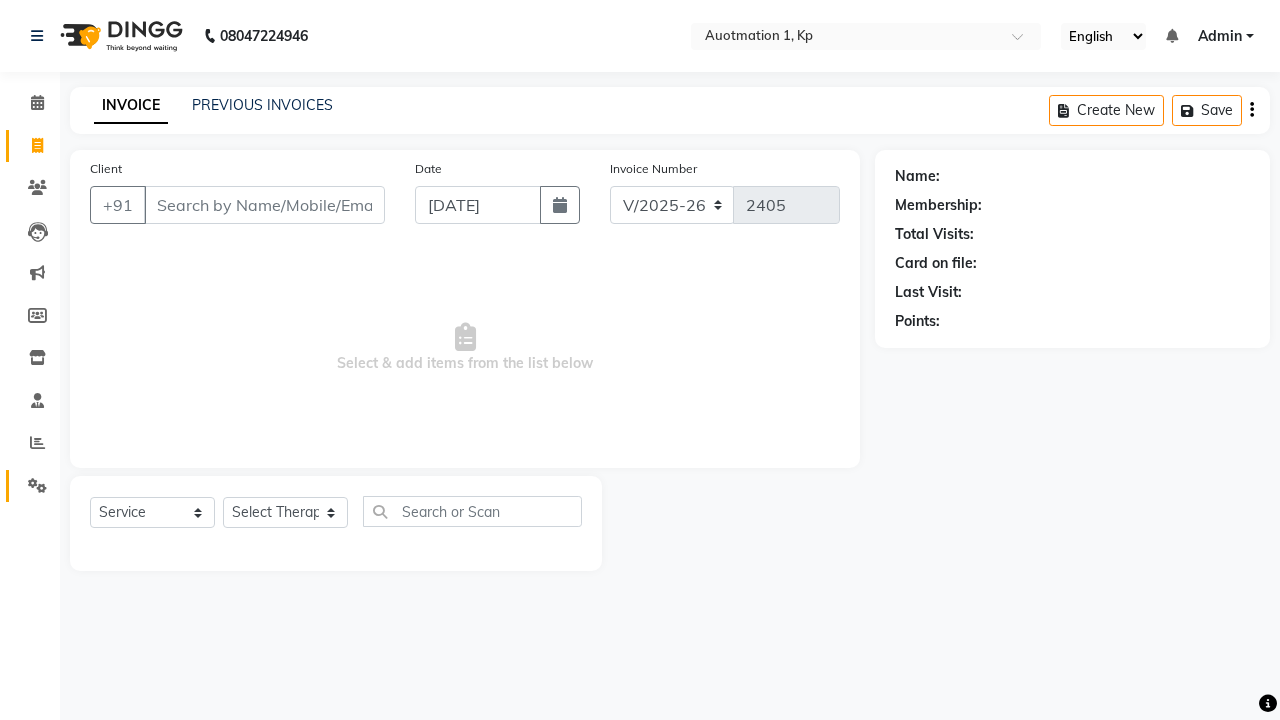 click 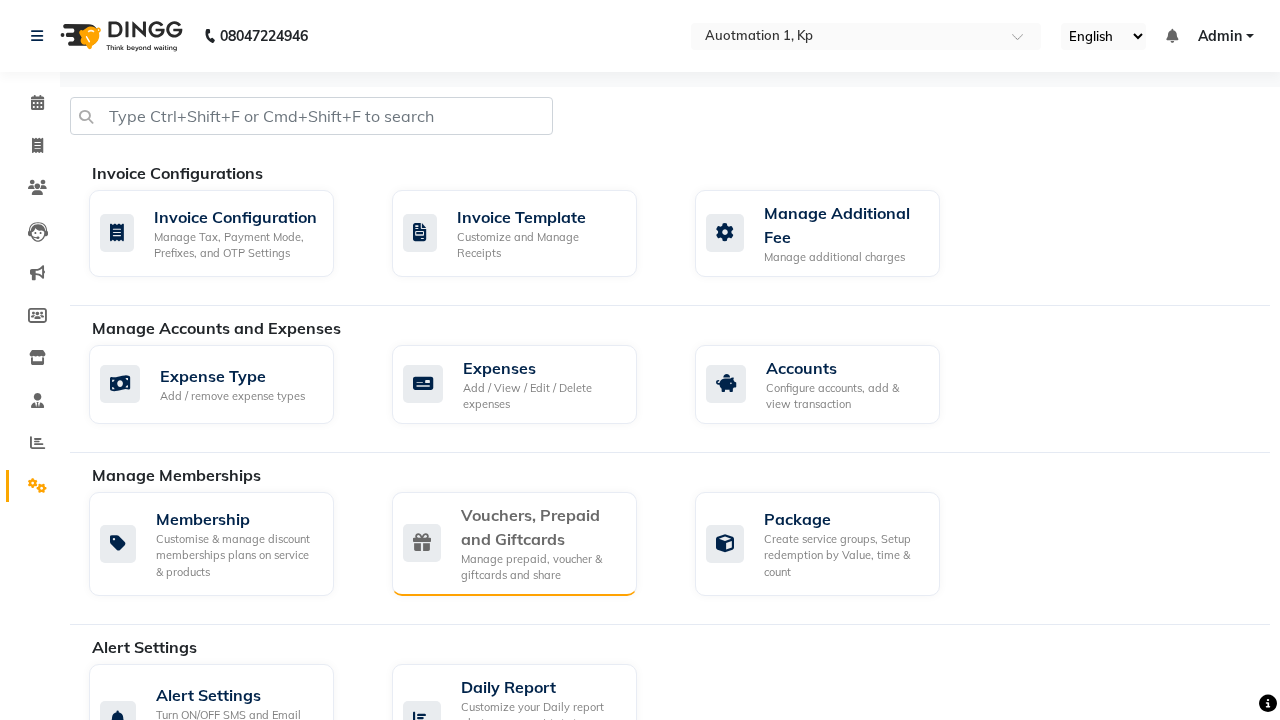 click on "Vouchers, Prepaid and Giftcards" 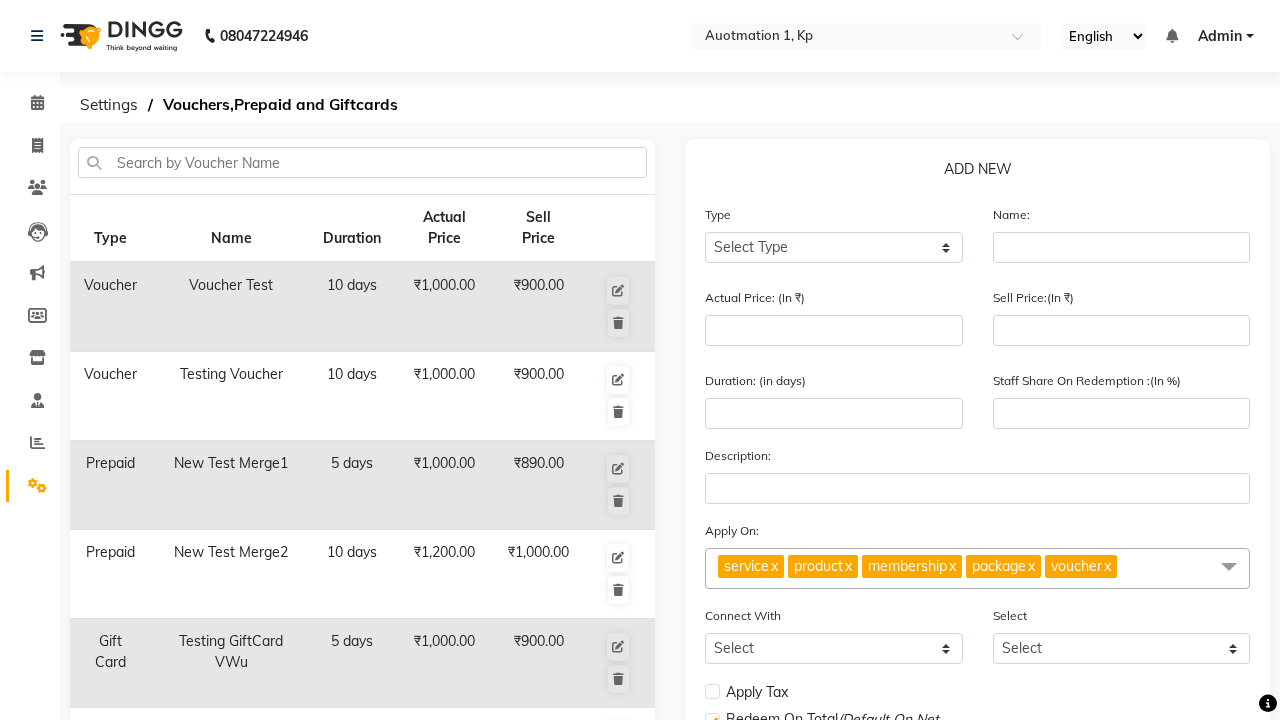 select on "P" 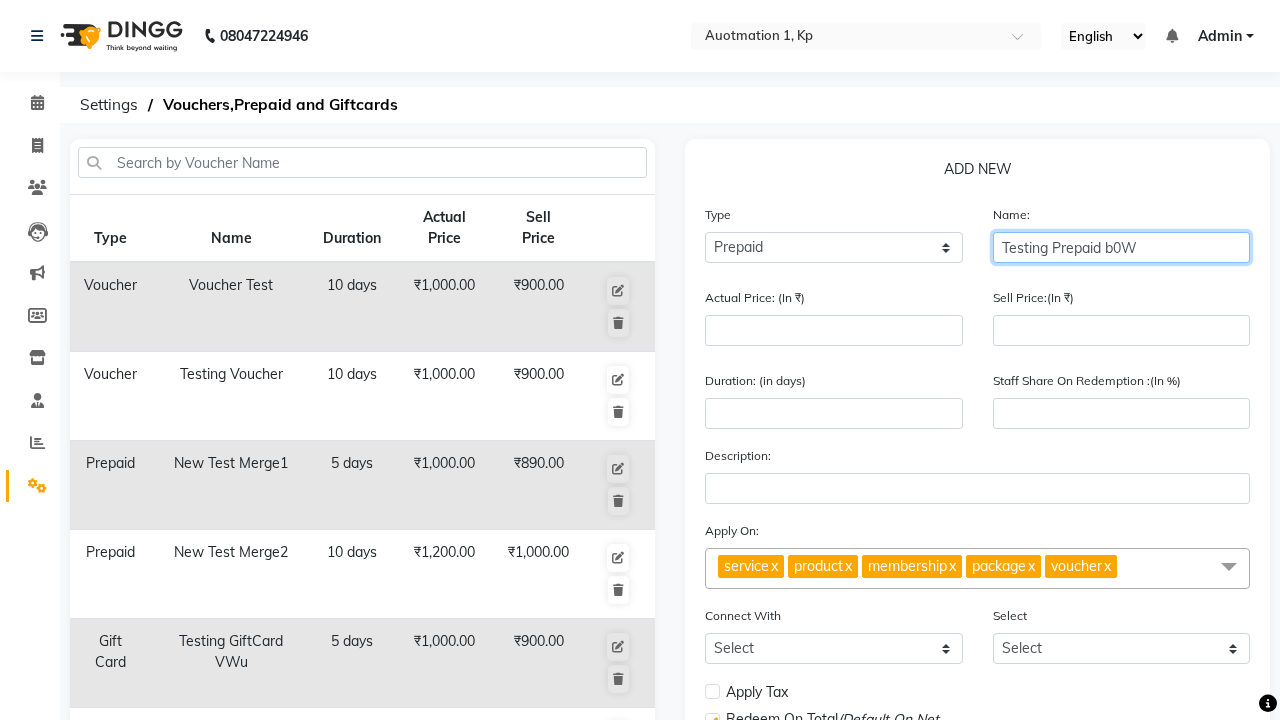 type on "Testing Prepaid b0W" 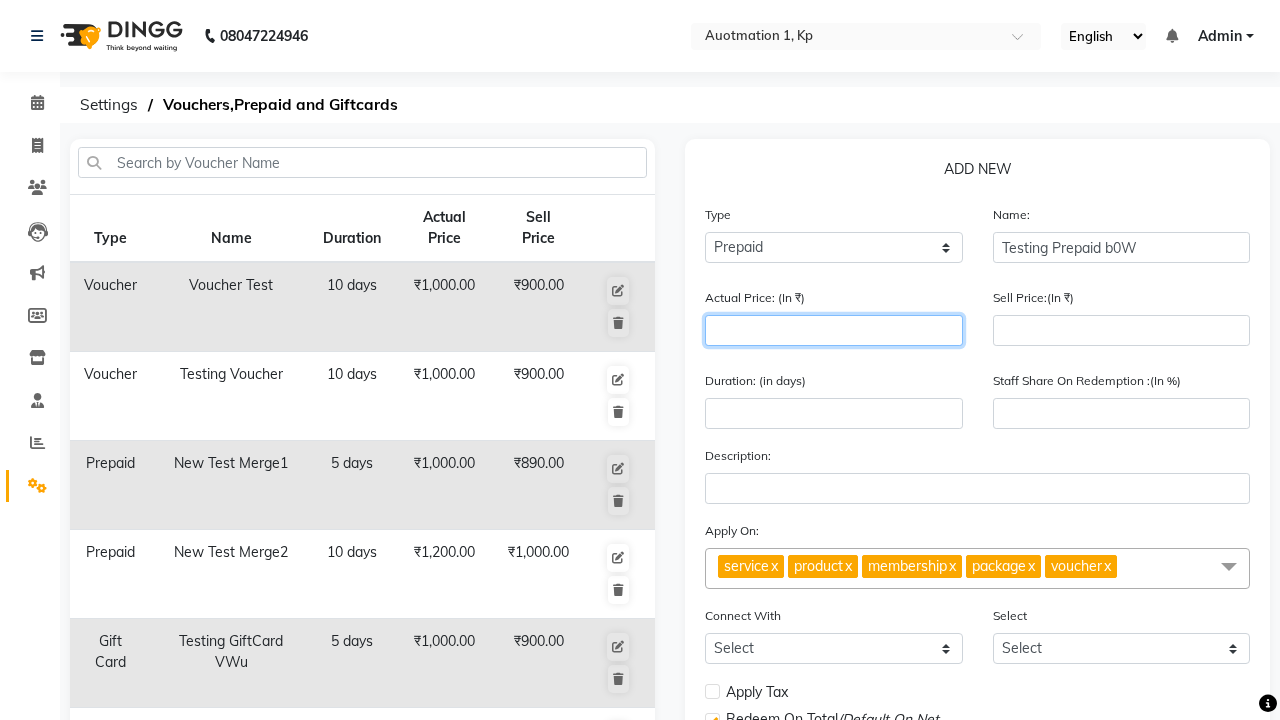 type on "1500" 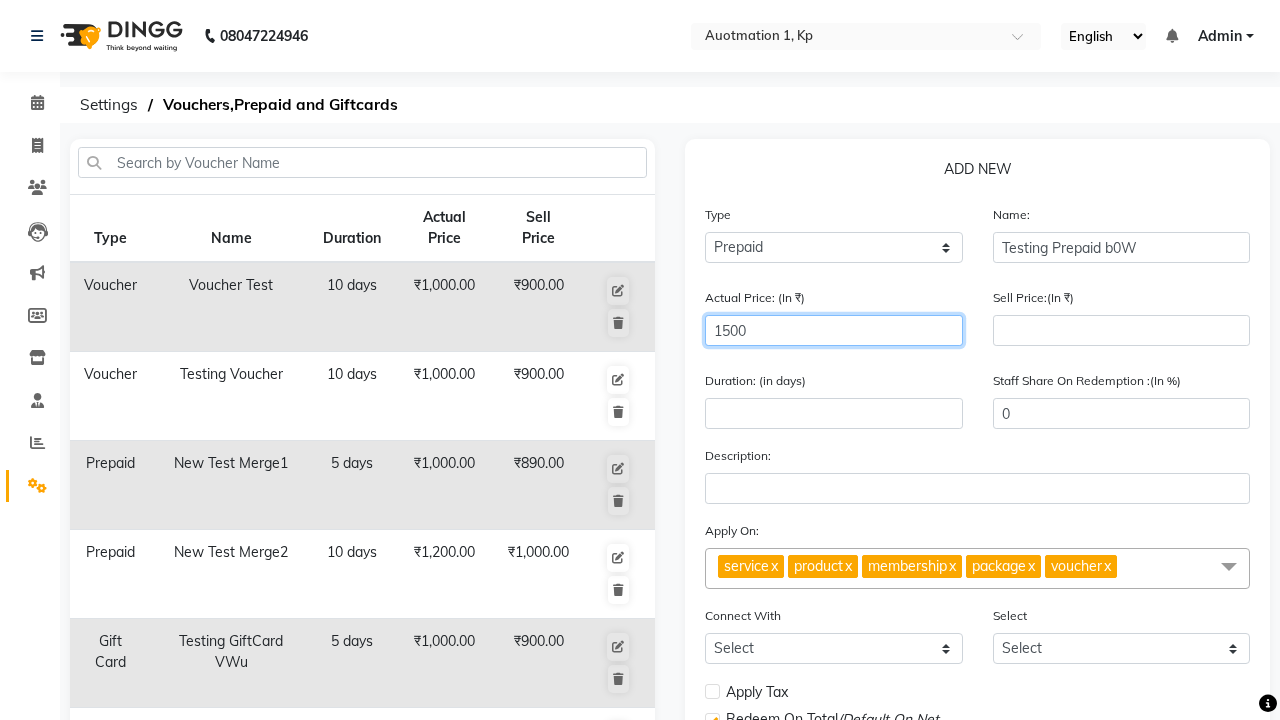 type on "1500" 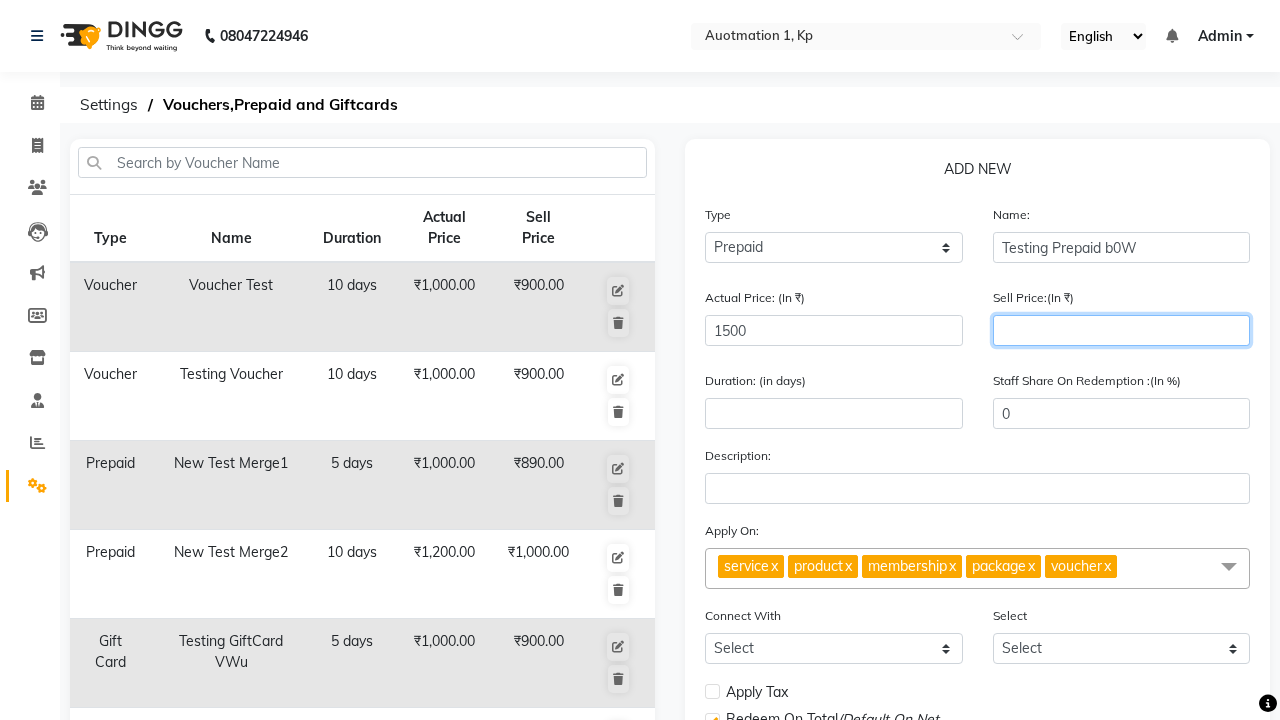 type on "1200" 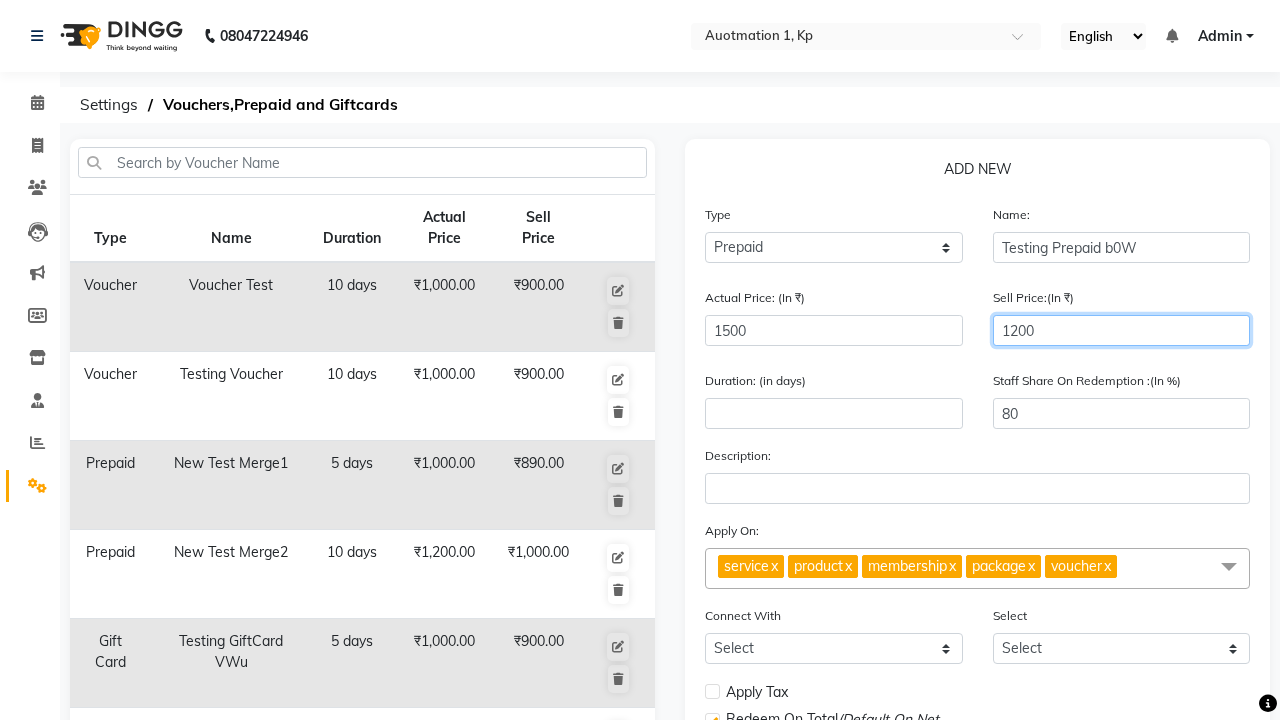 type on "1200" 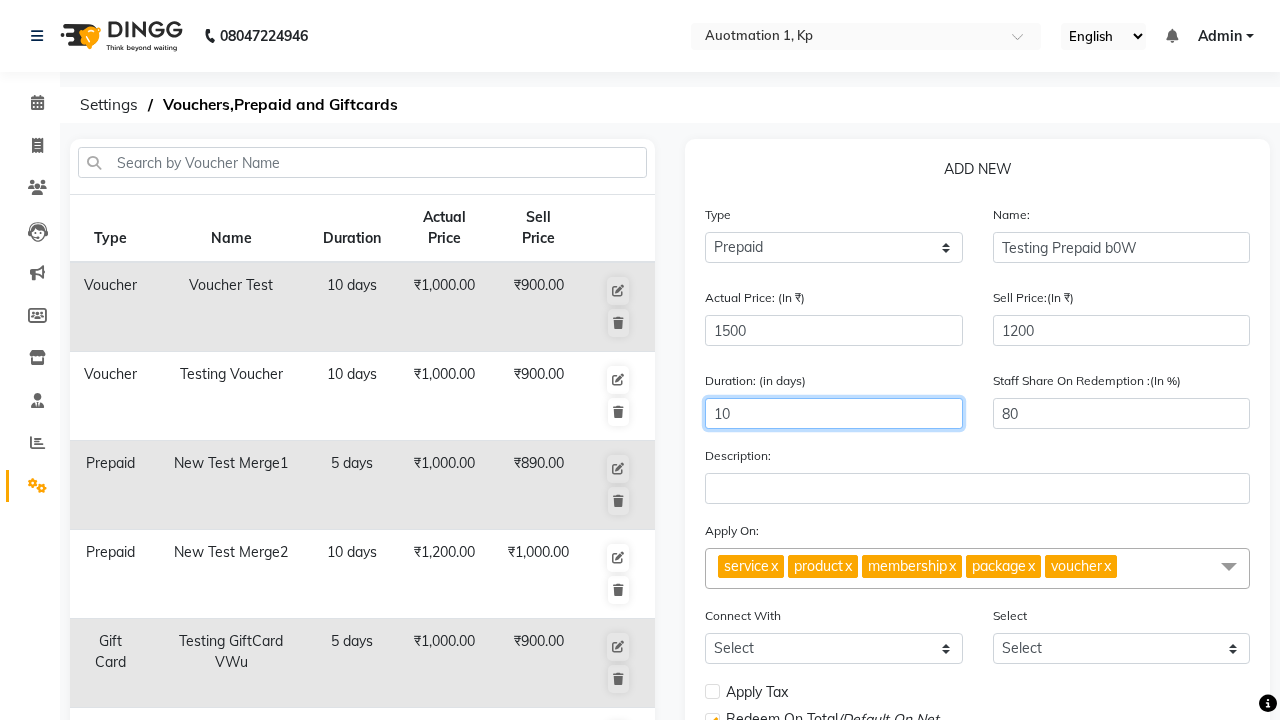 type on "10" 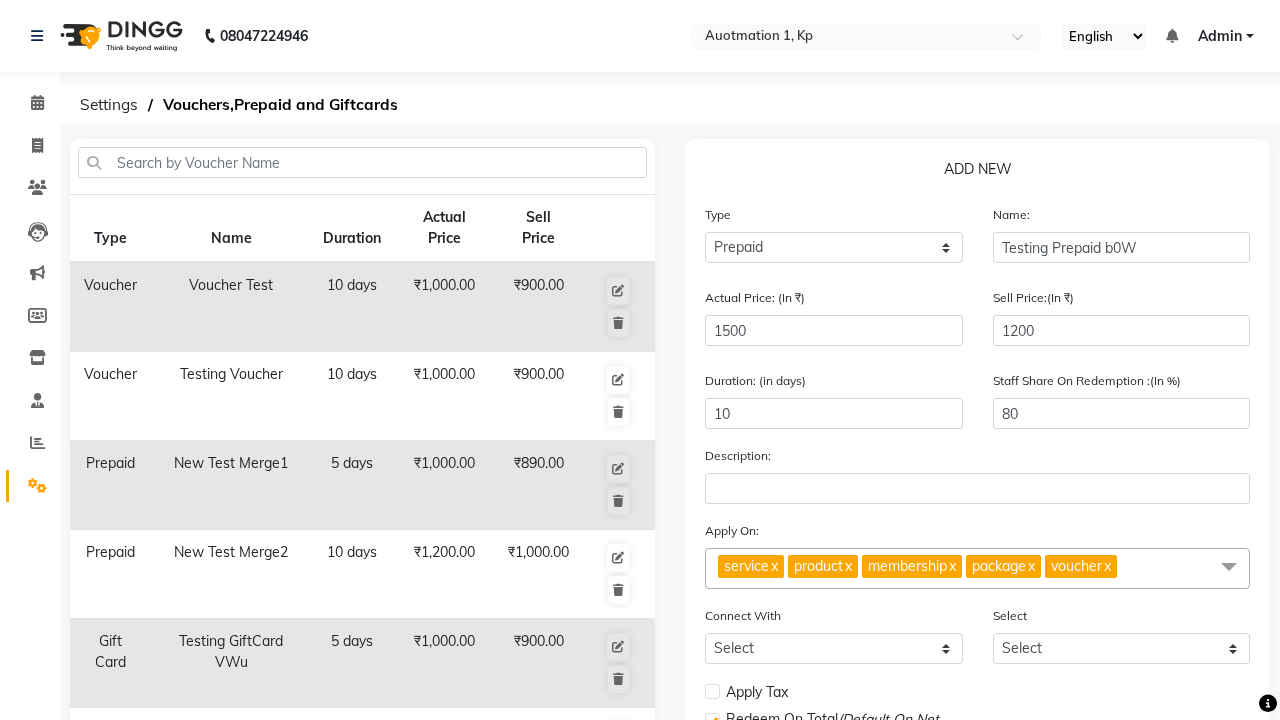 click on "Save" 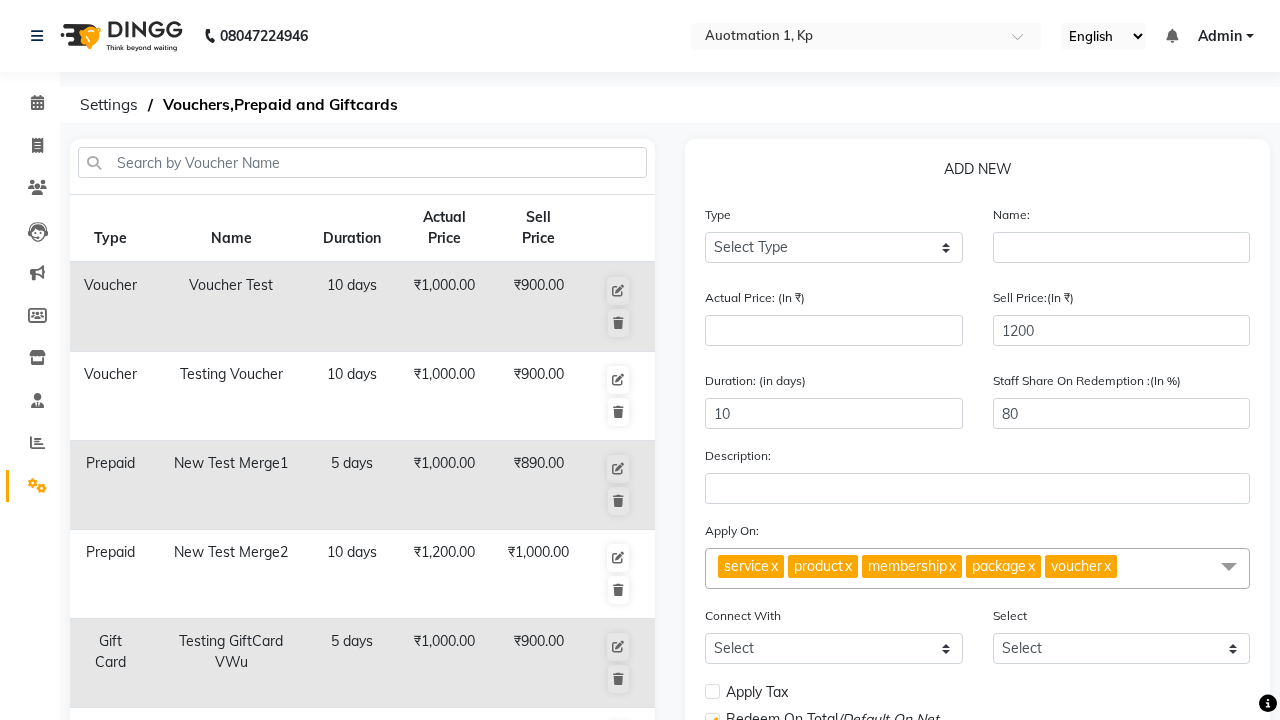 type 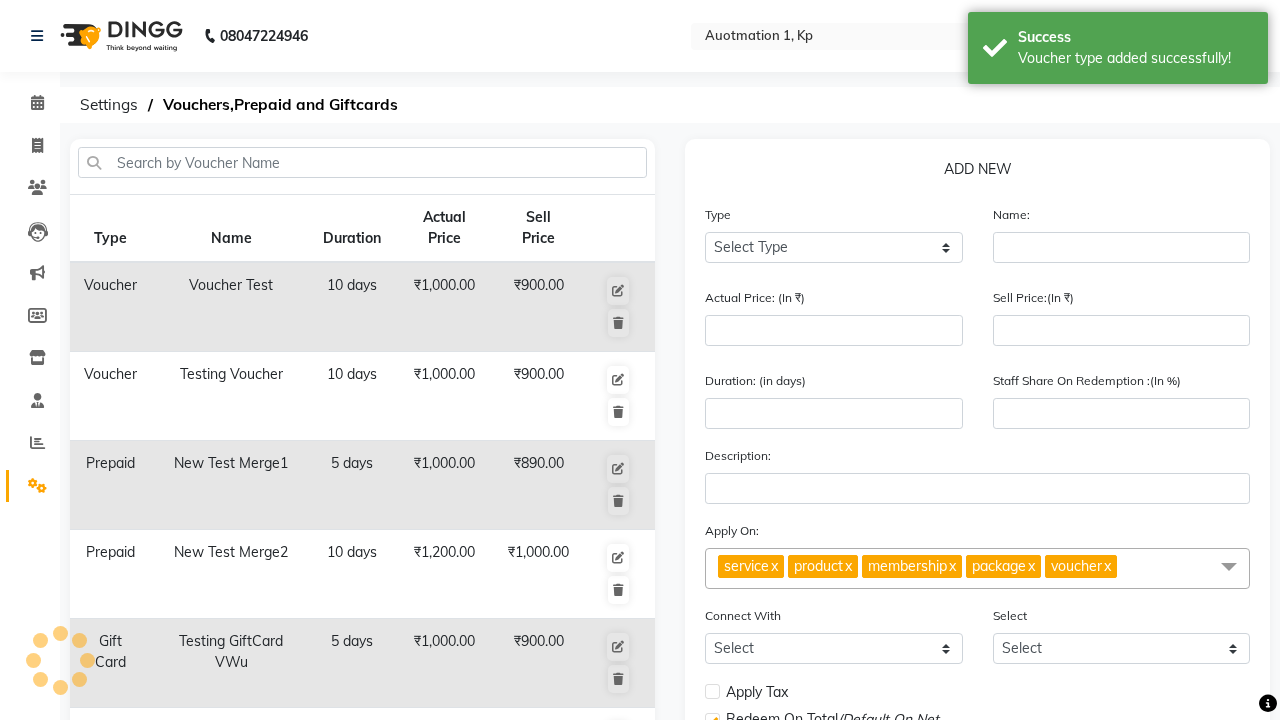 scroll, scrollTop: 497, scrollLeft: 0, axis: vertical 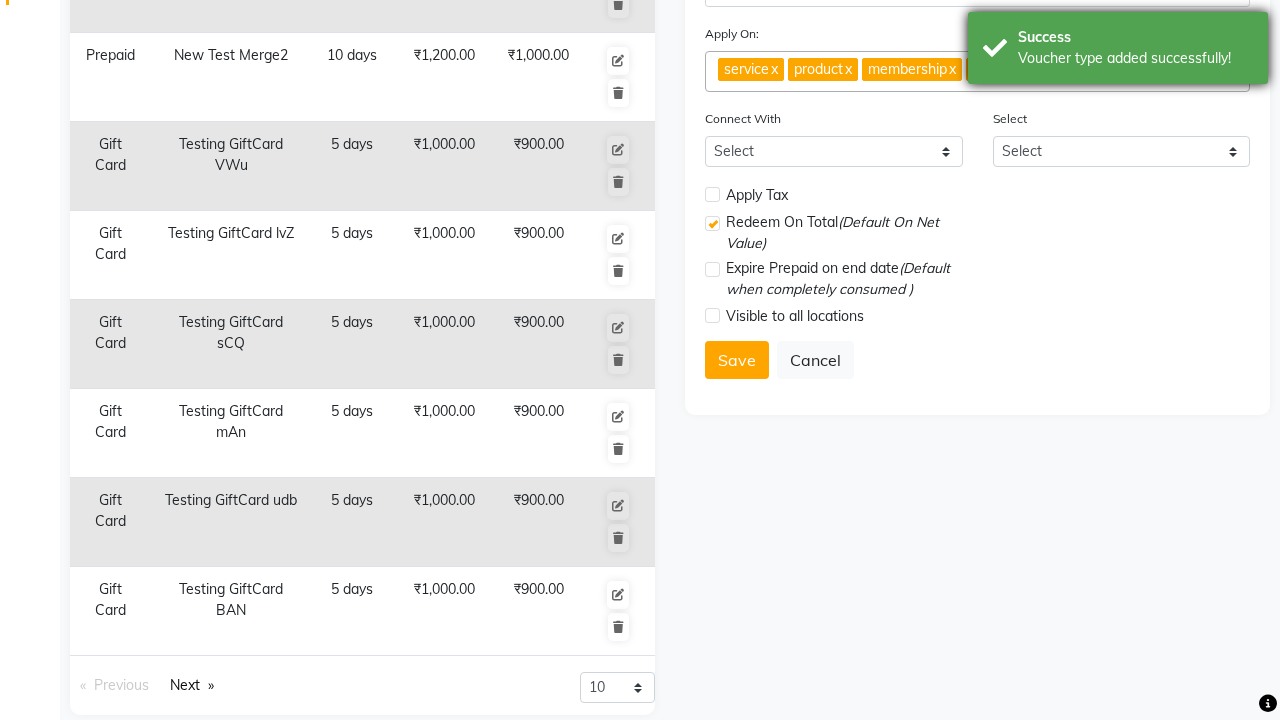 click on "Voucher type added successfully!" at bounding box center [1135, 58] 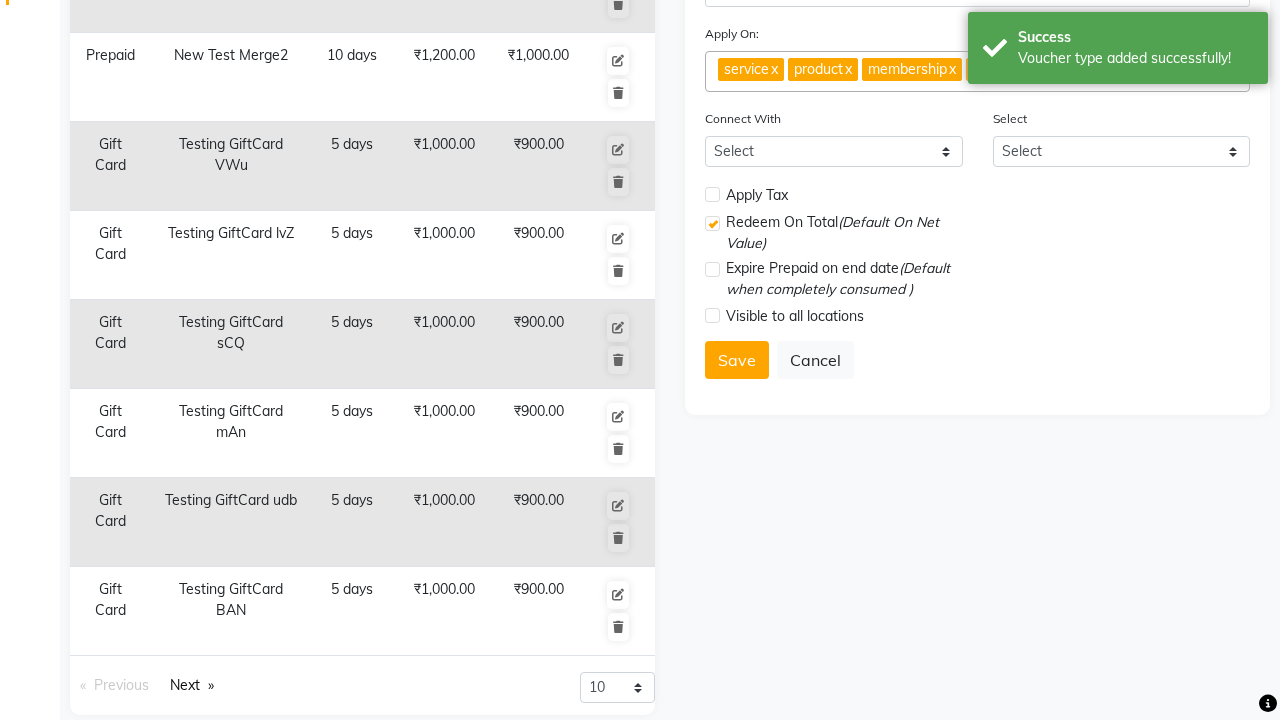 click at bounding box center [37, -461] 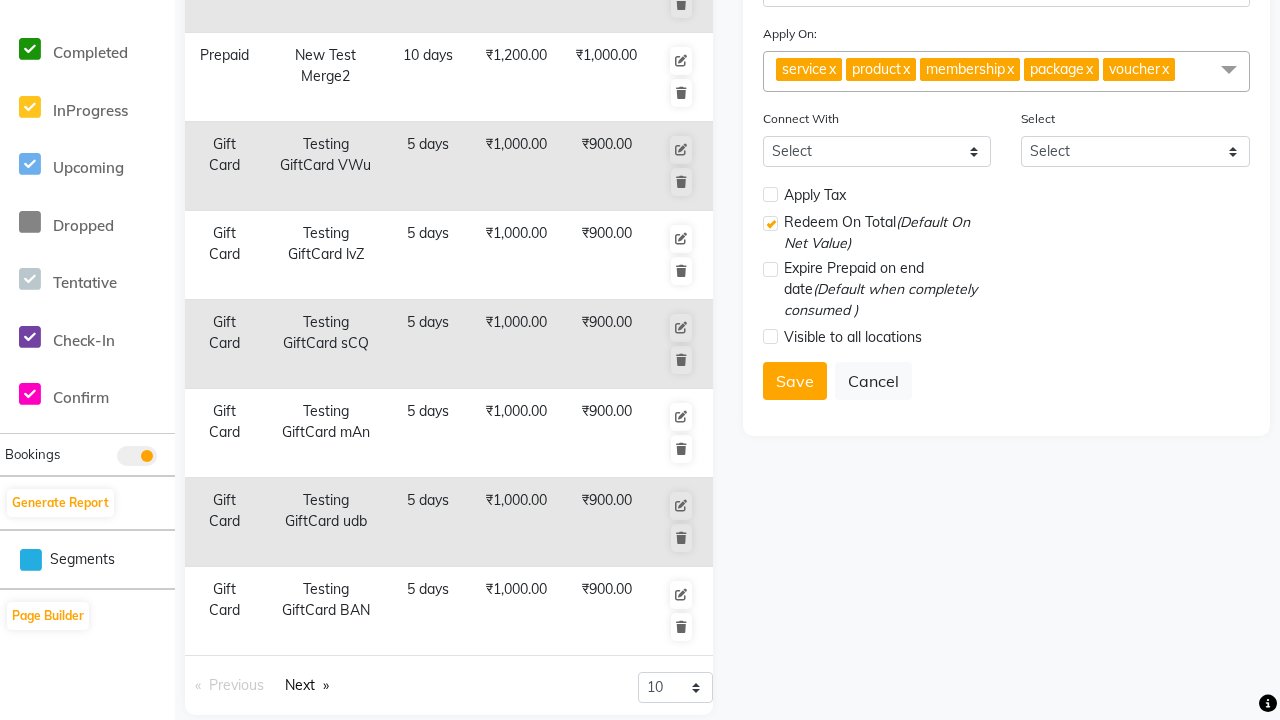scroll, scrollTop: 0, scrollLeft: 0, axis: both 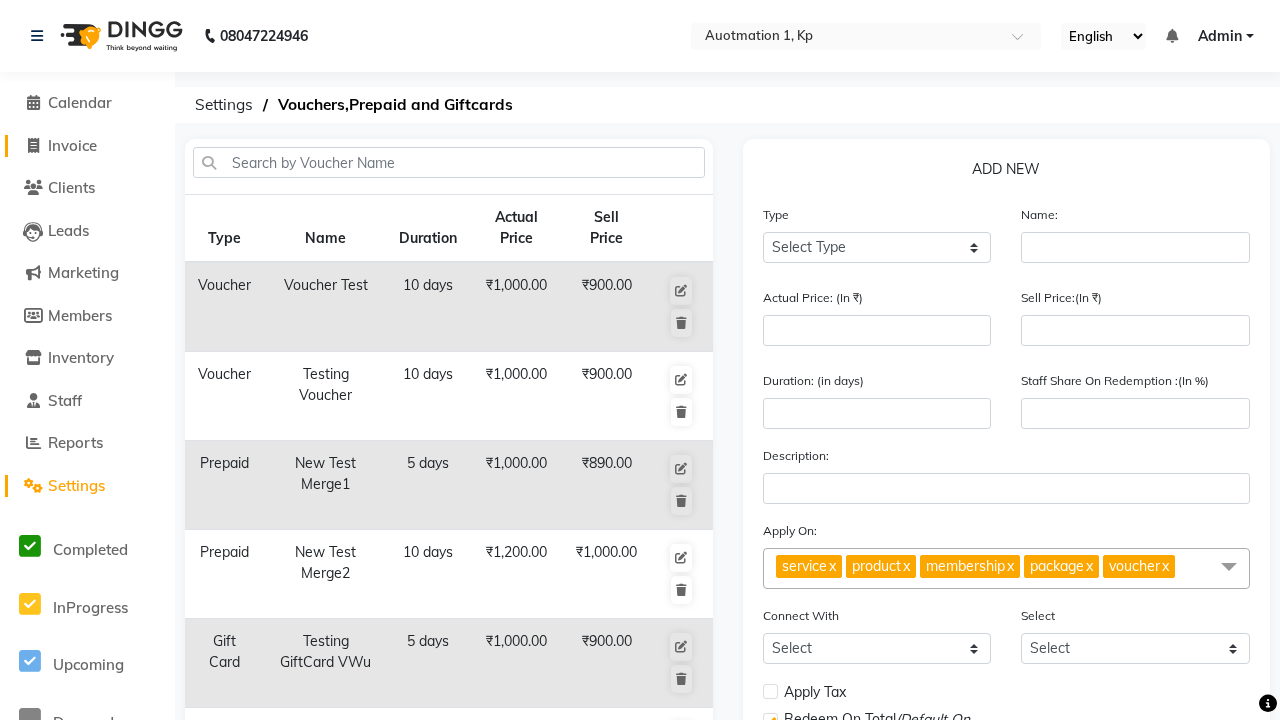 click on "Invoice" 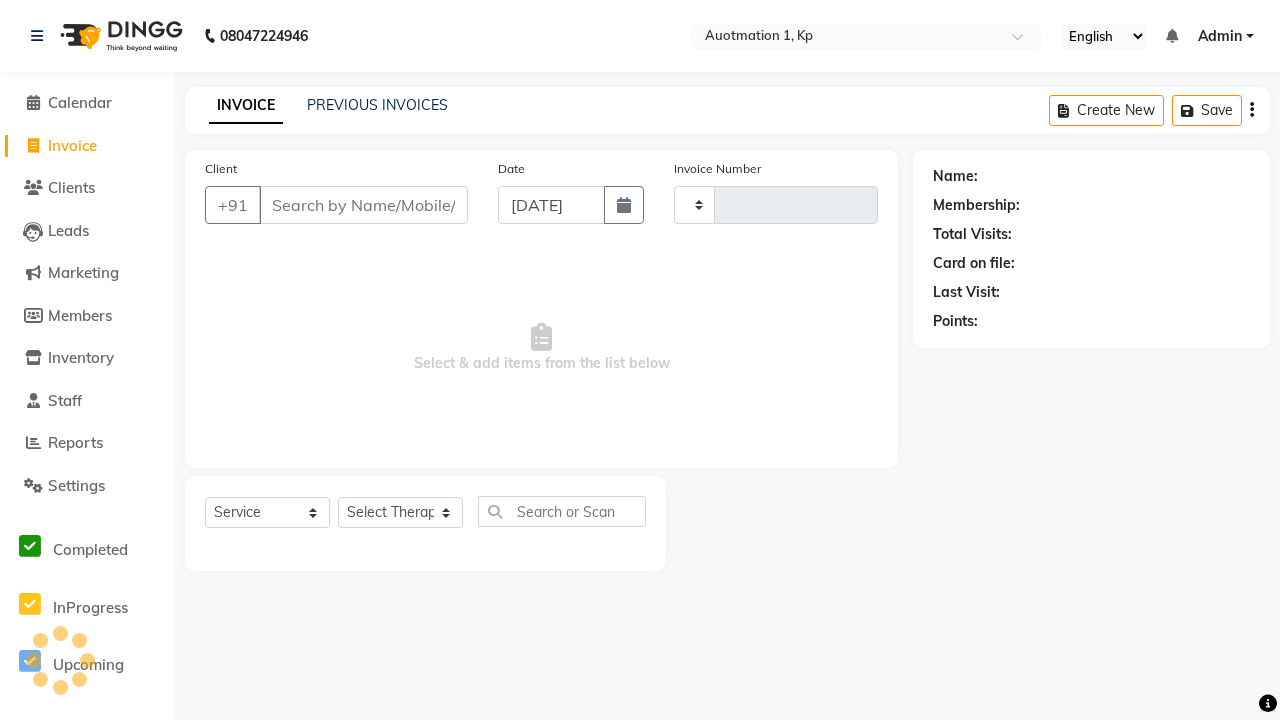 type on "2405" 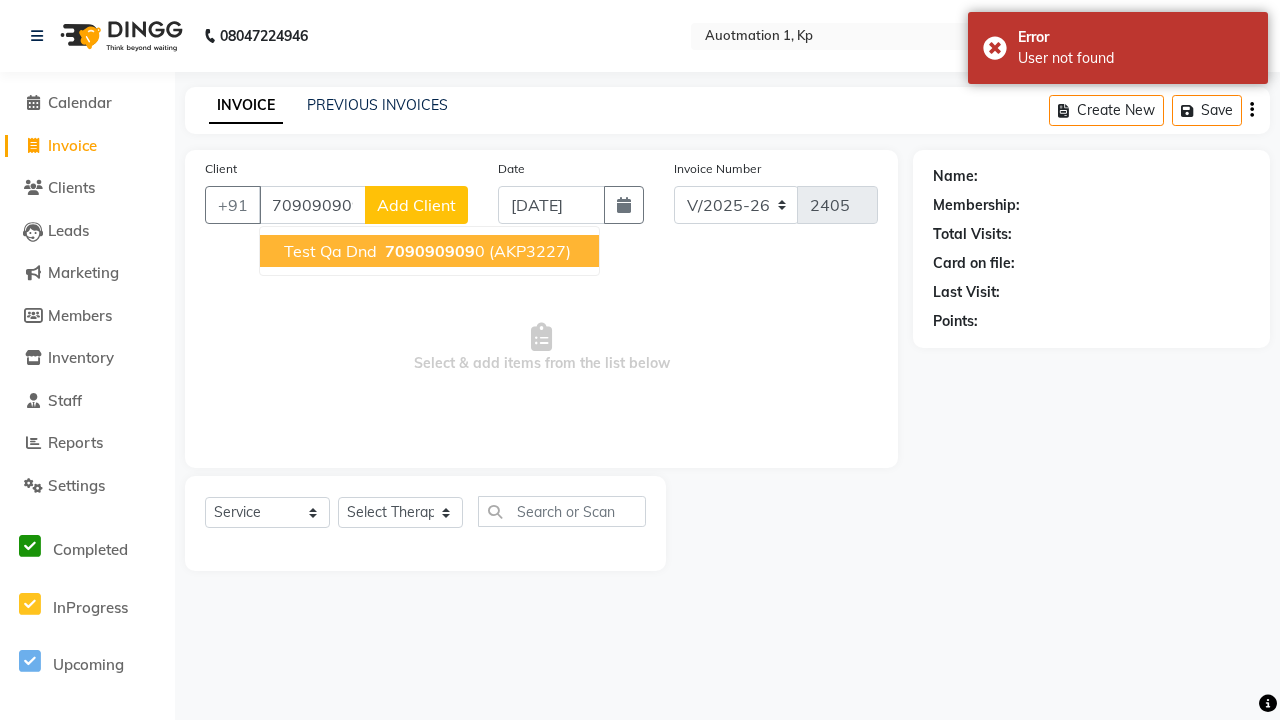 click on "709090909" at bounding box center (430, 251) 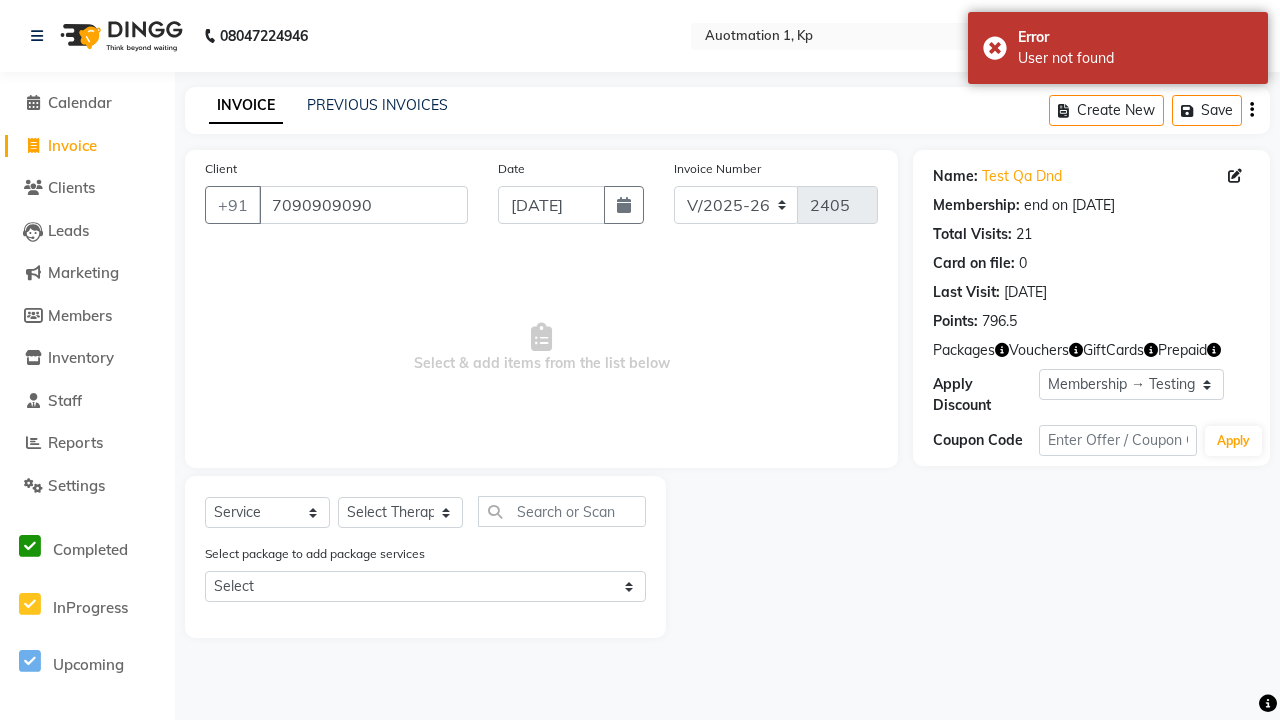 select on "0:" 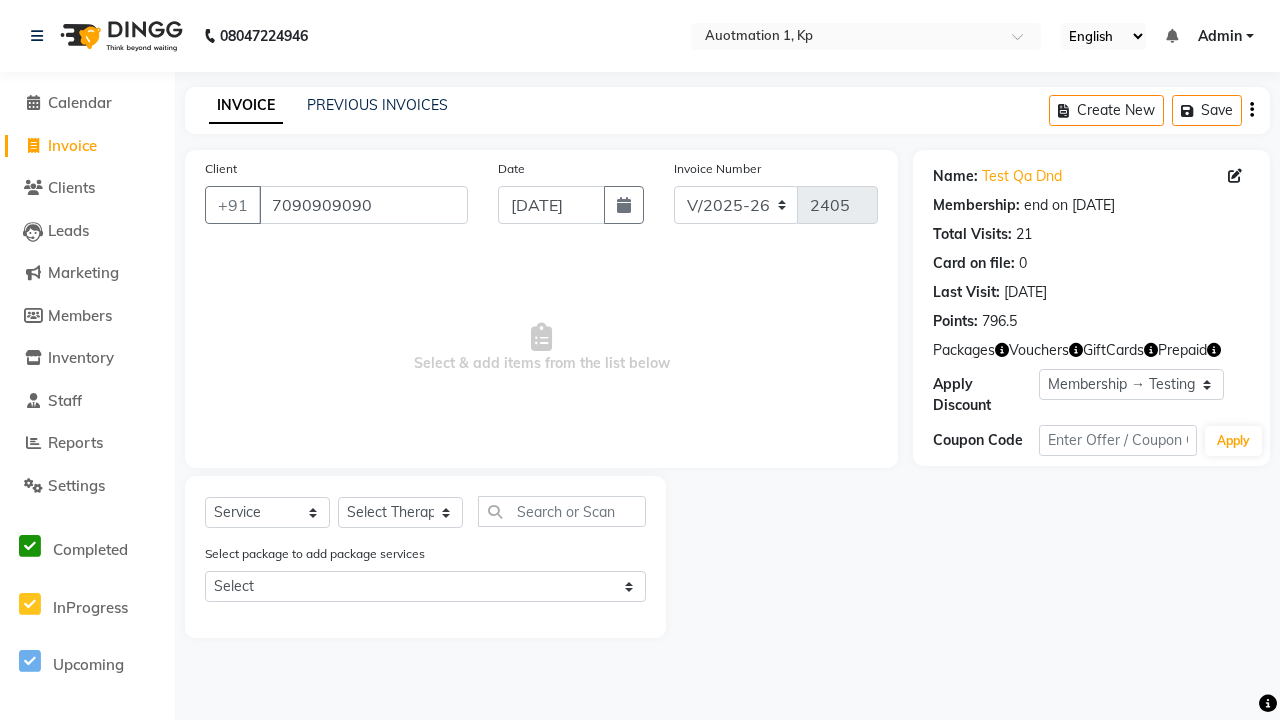 select on "P" 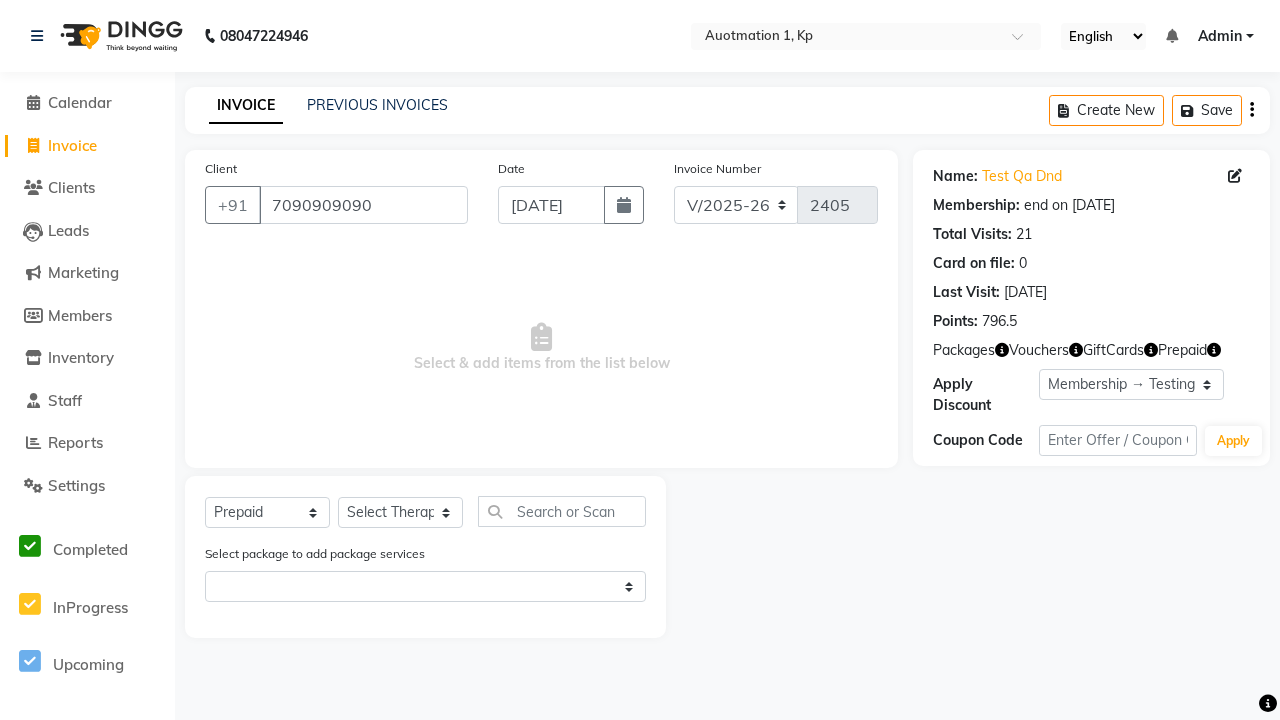 select on "2102" 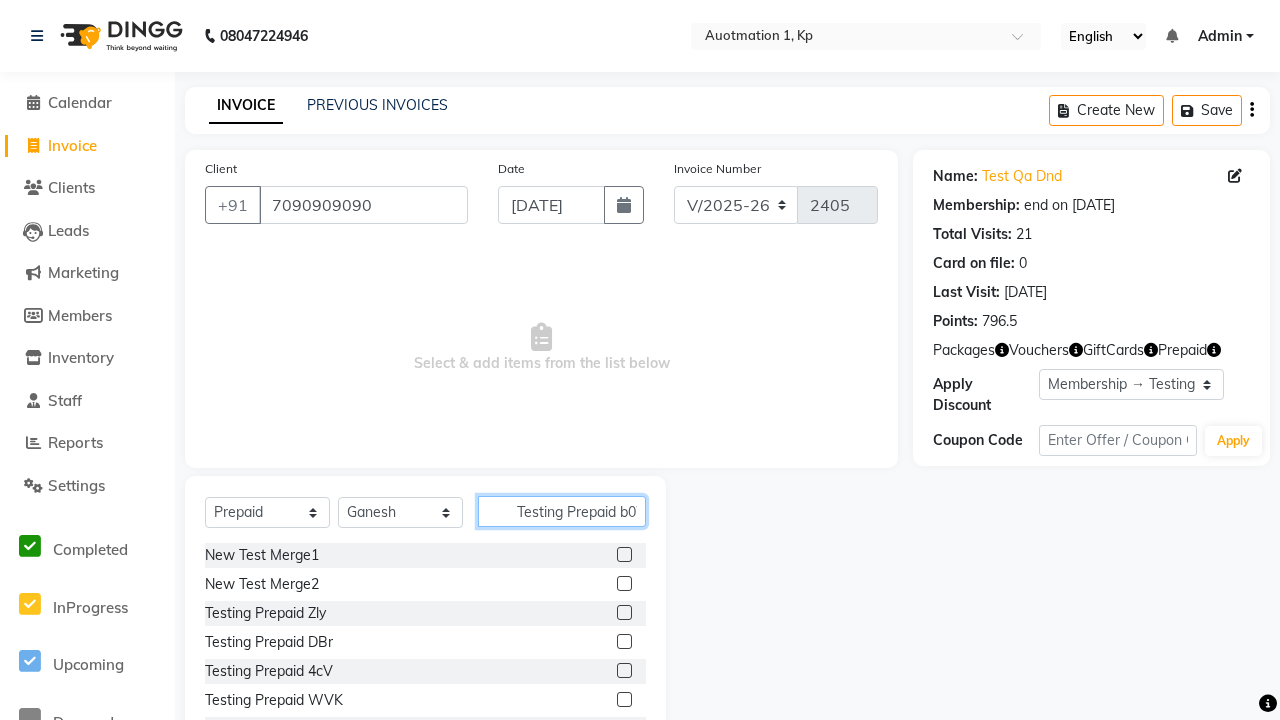 scroll, scrollTop: 0, scrollLeft: 15, axis: horizontal 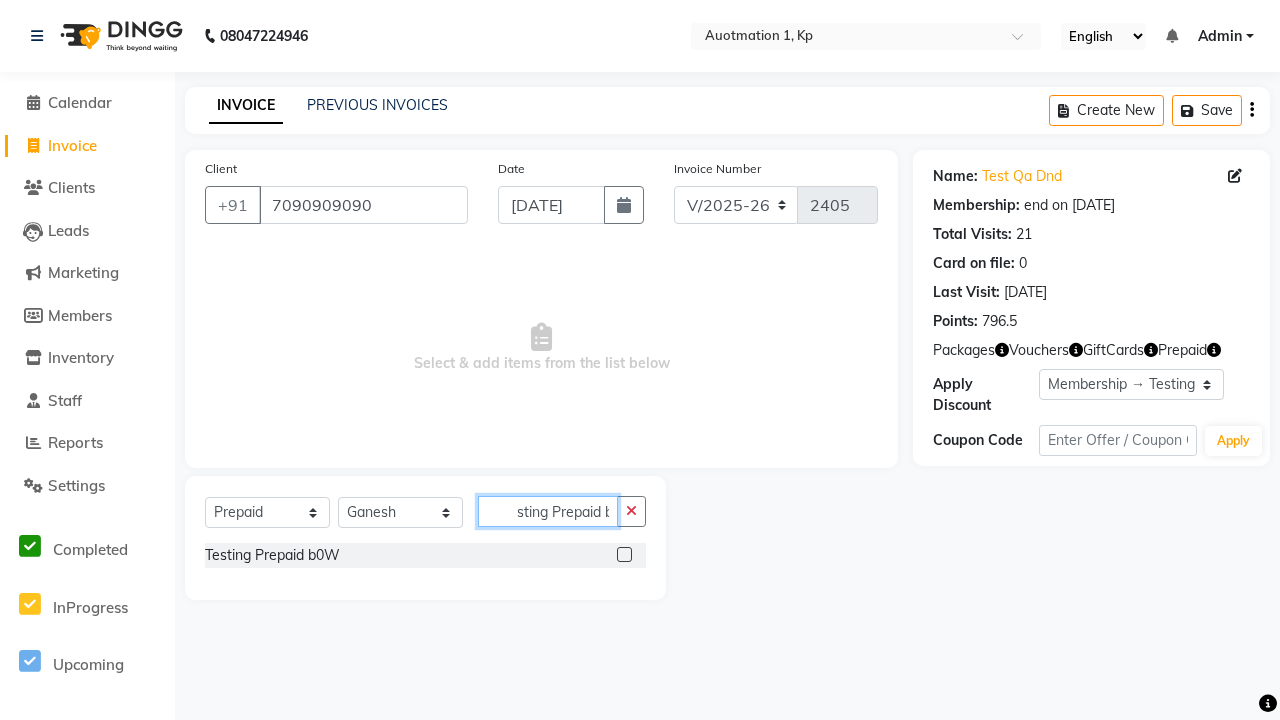 type on "Testing Prepaid b0W" 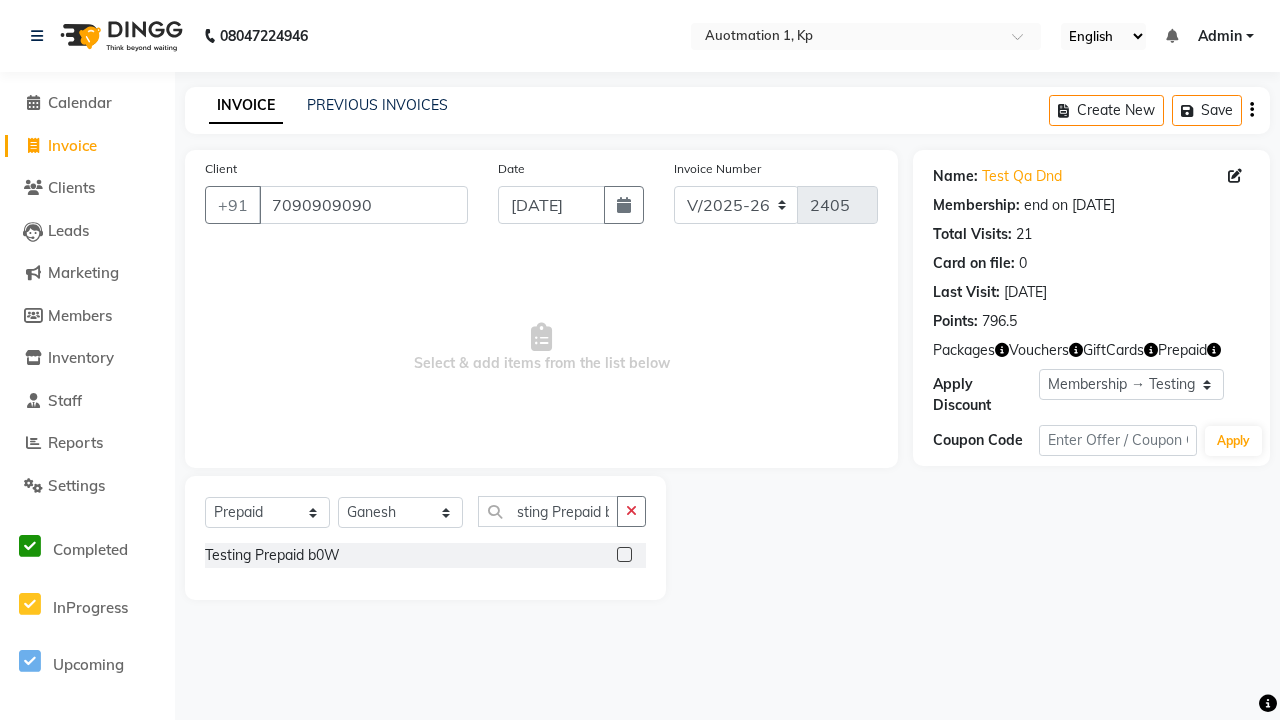 click 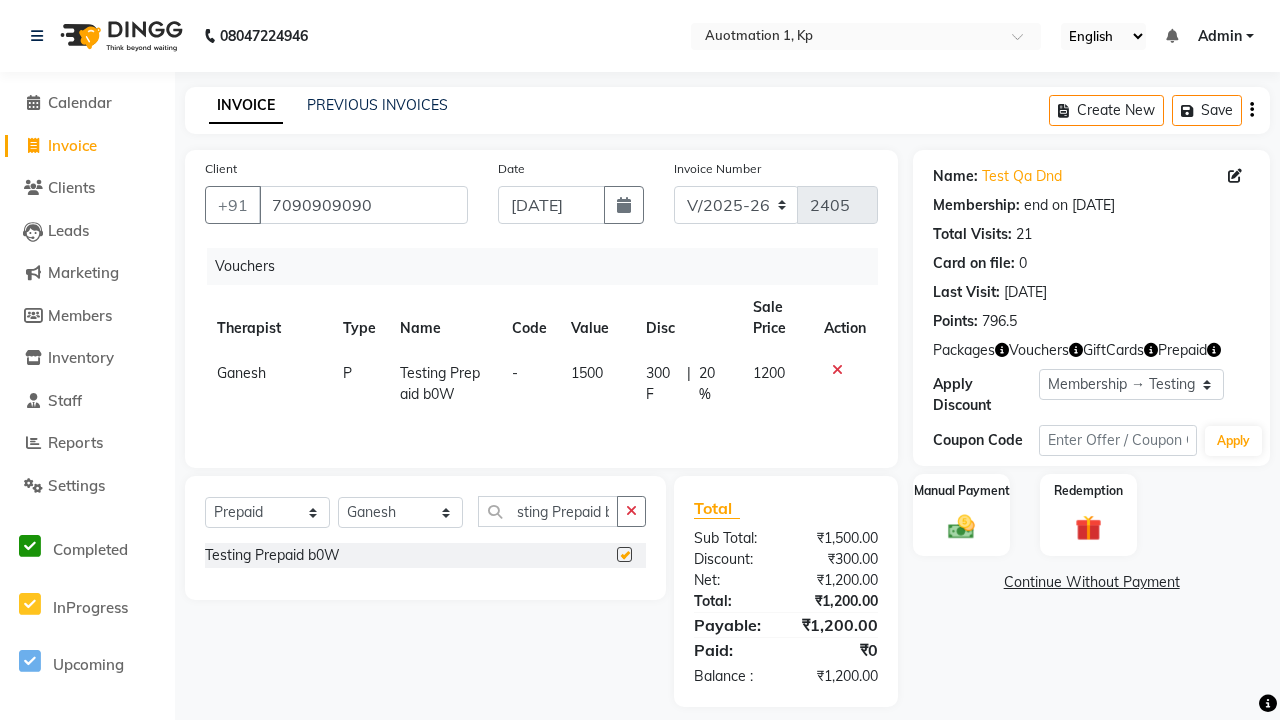 scroll, scrollTop: 0, scrollLeft: 0, axis: both 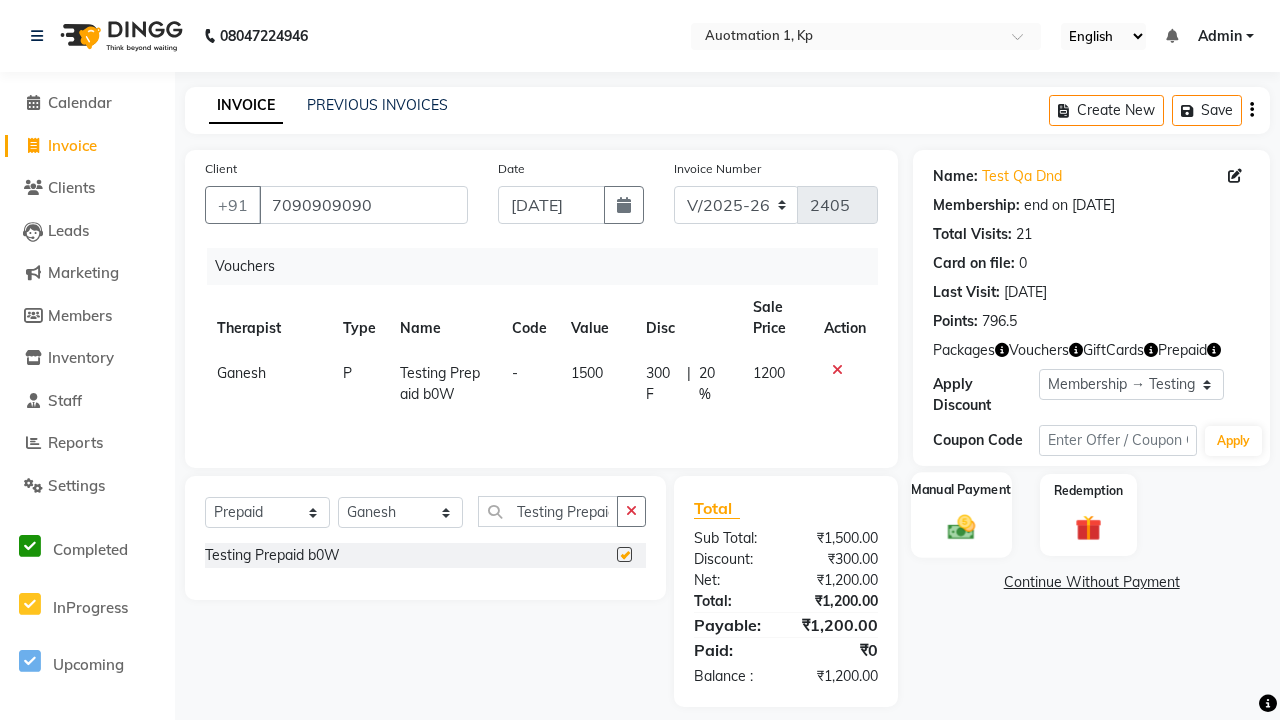 click 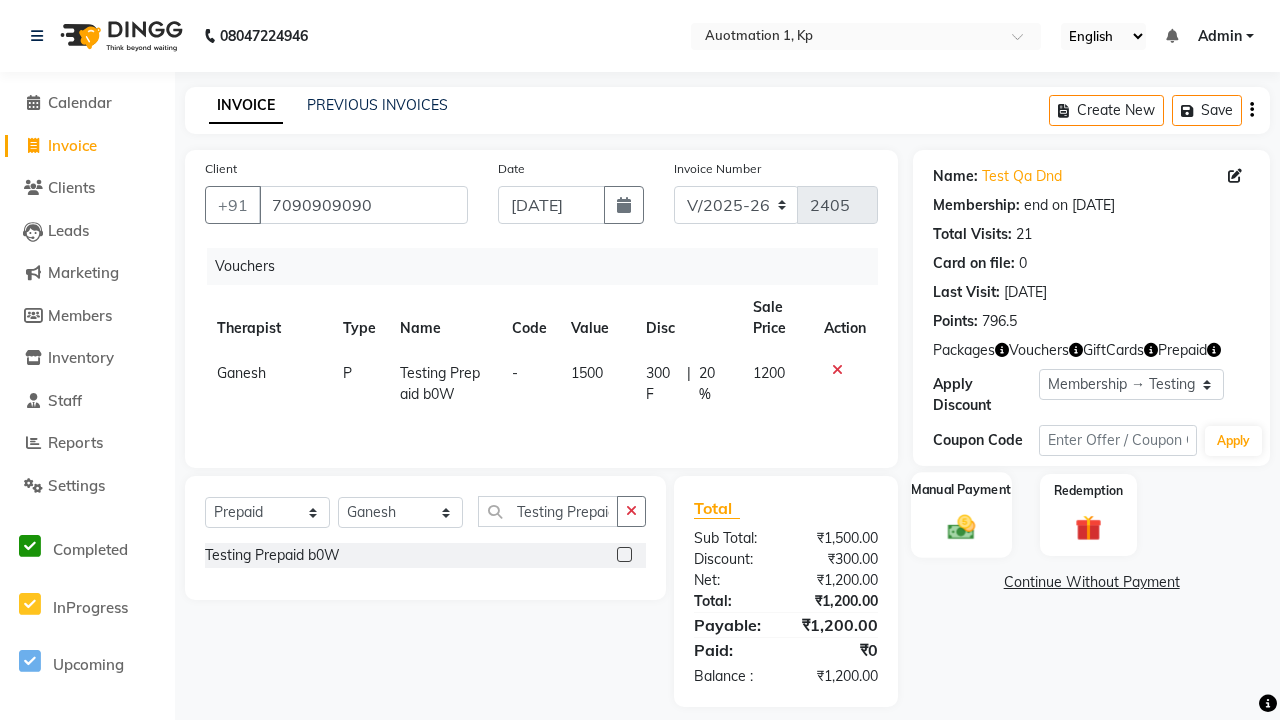 checkbox on "false" 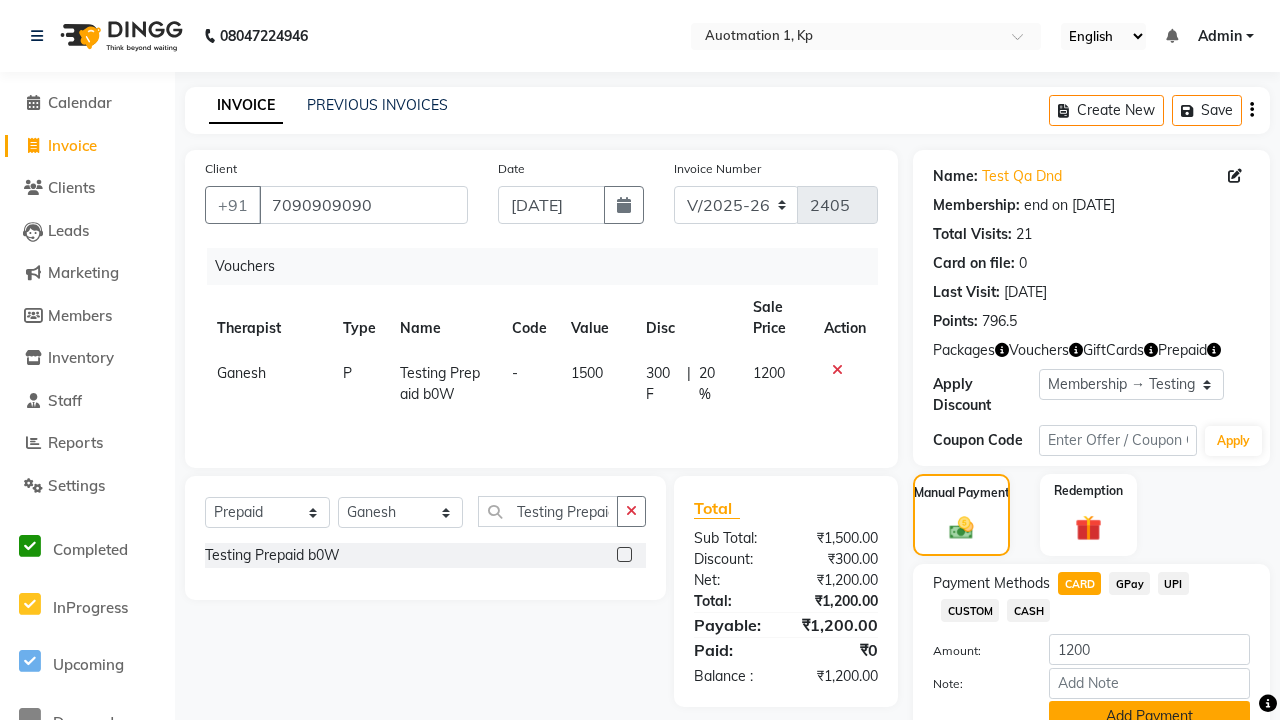 click on "Add Payment" 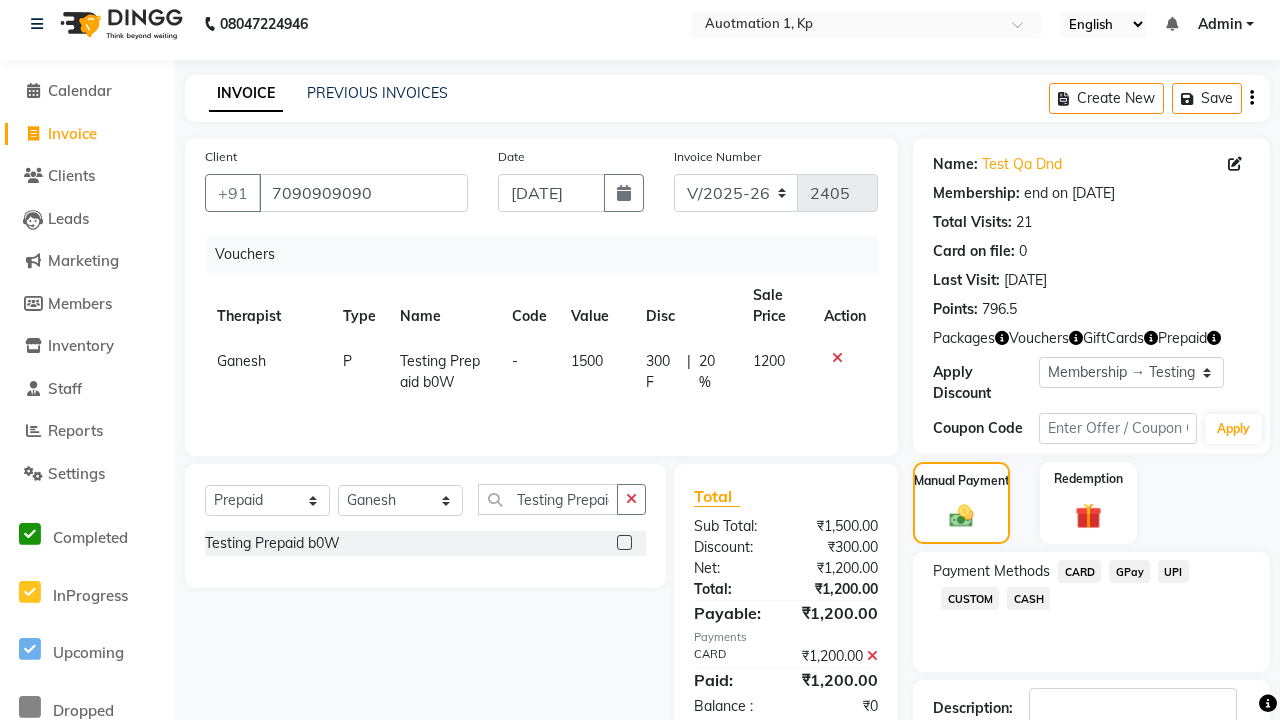 scroll, scrollTop: 148, scrollLeft: 0, axis: vertical 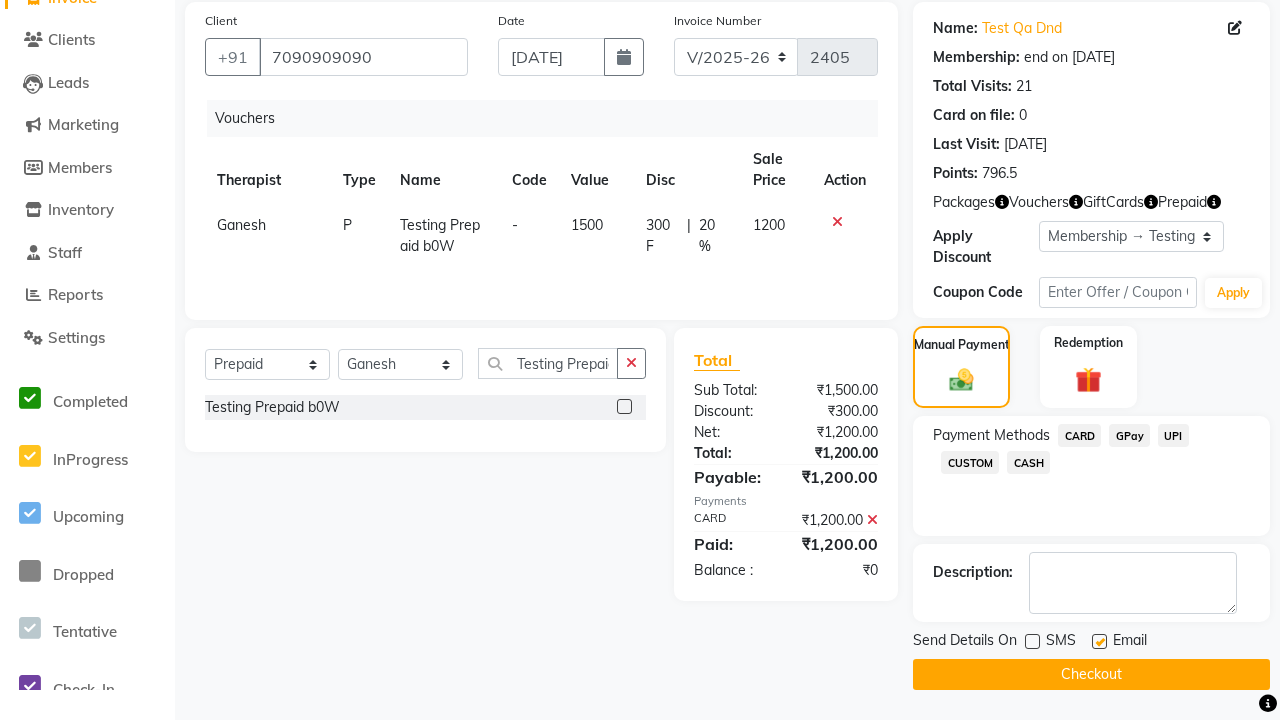 click 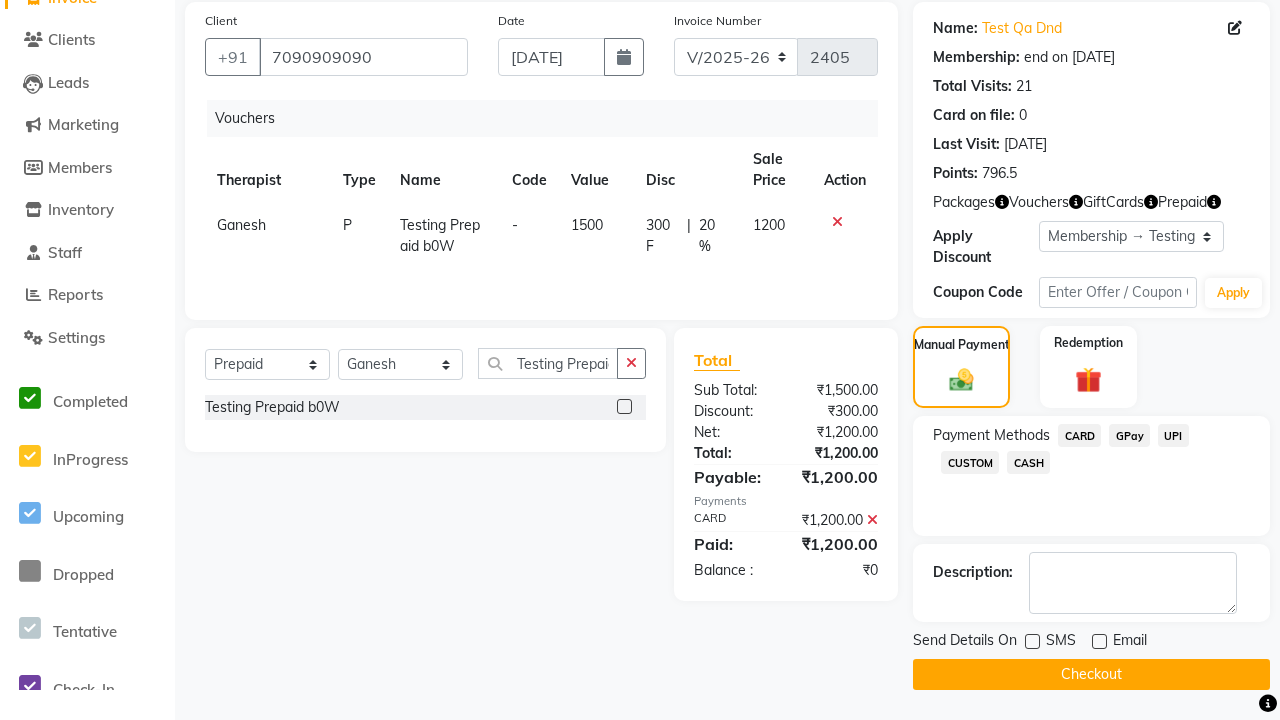 click on "Checkout" 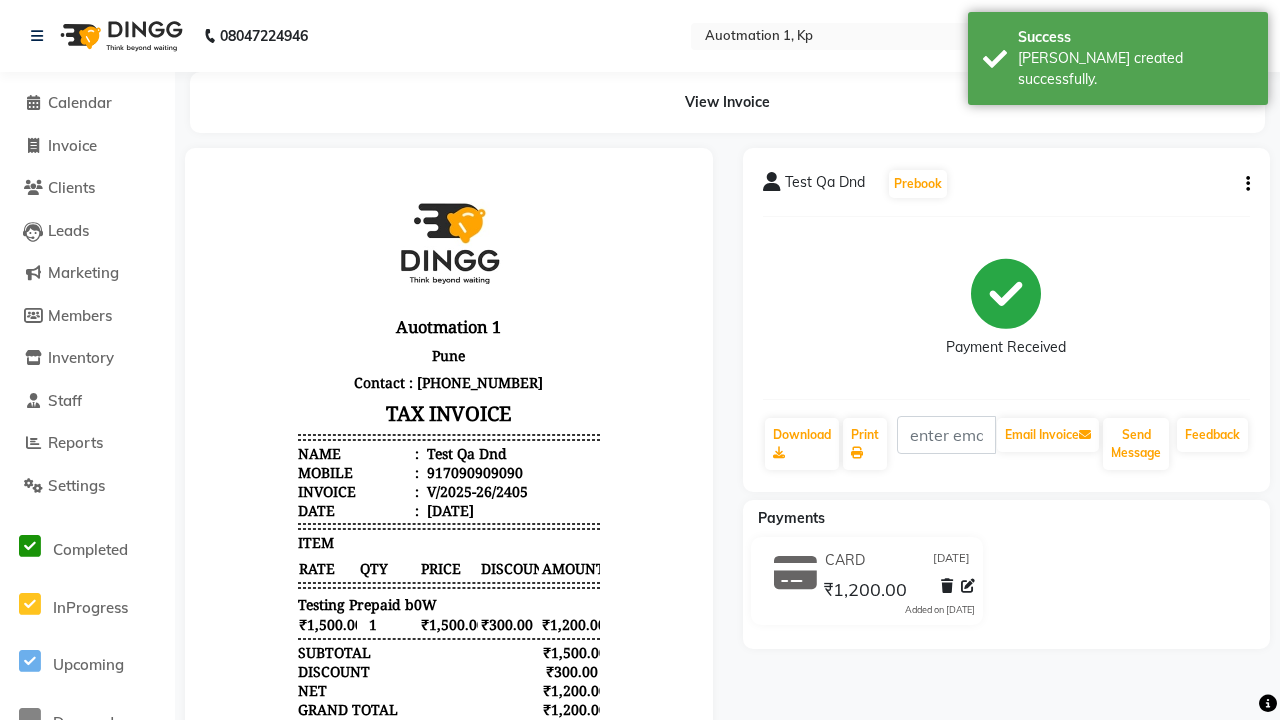 scroll, scrollTop: 0, scrollLeft: 0, axis: both 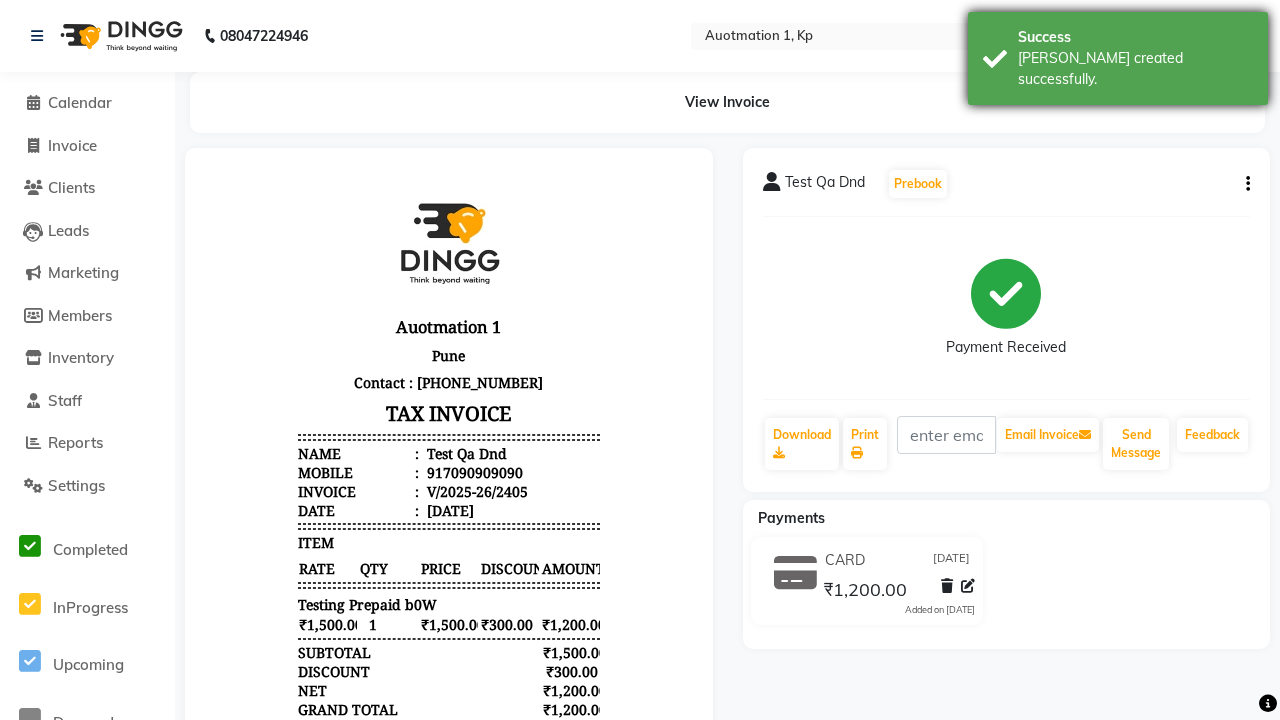 click on "[PERSON_NAME] created successfully." at bounding box center (1135, 69) 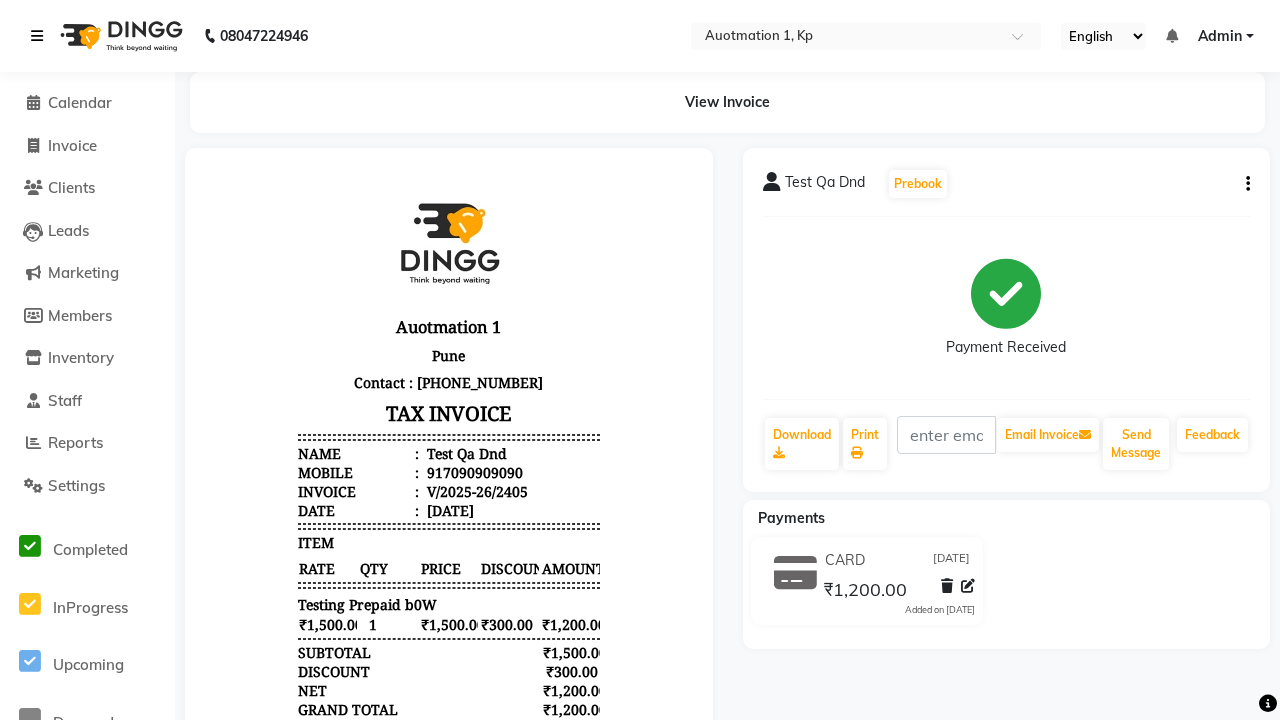click at bounding box center [37, 36] 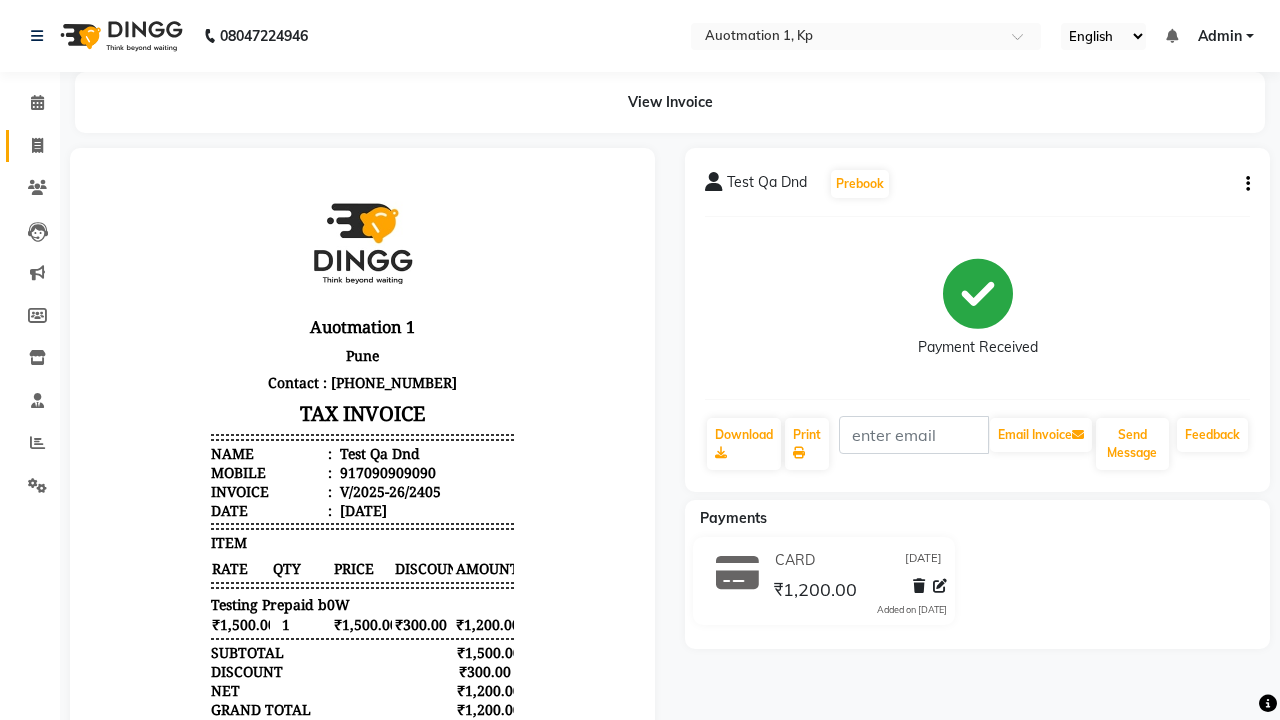 click 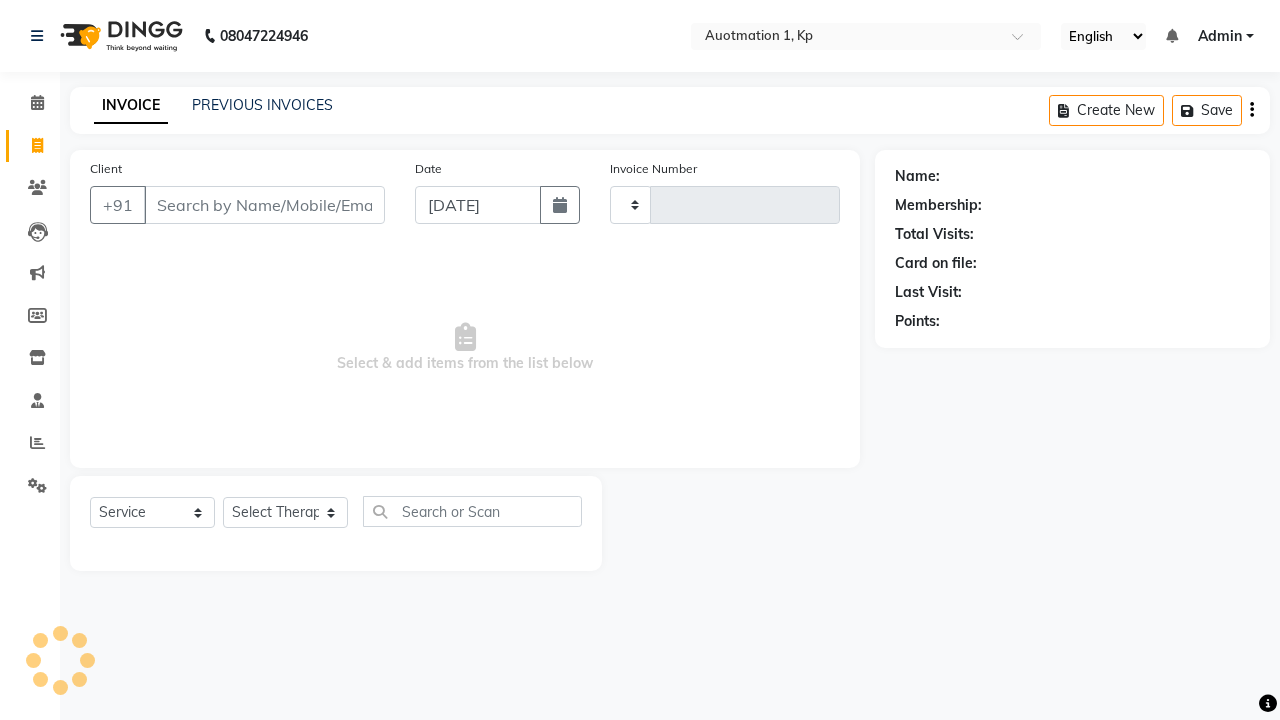 type on "2406" 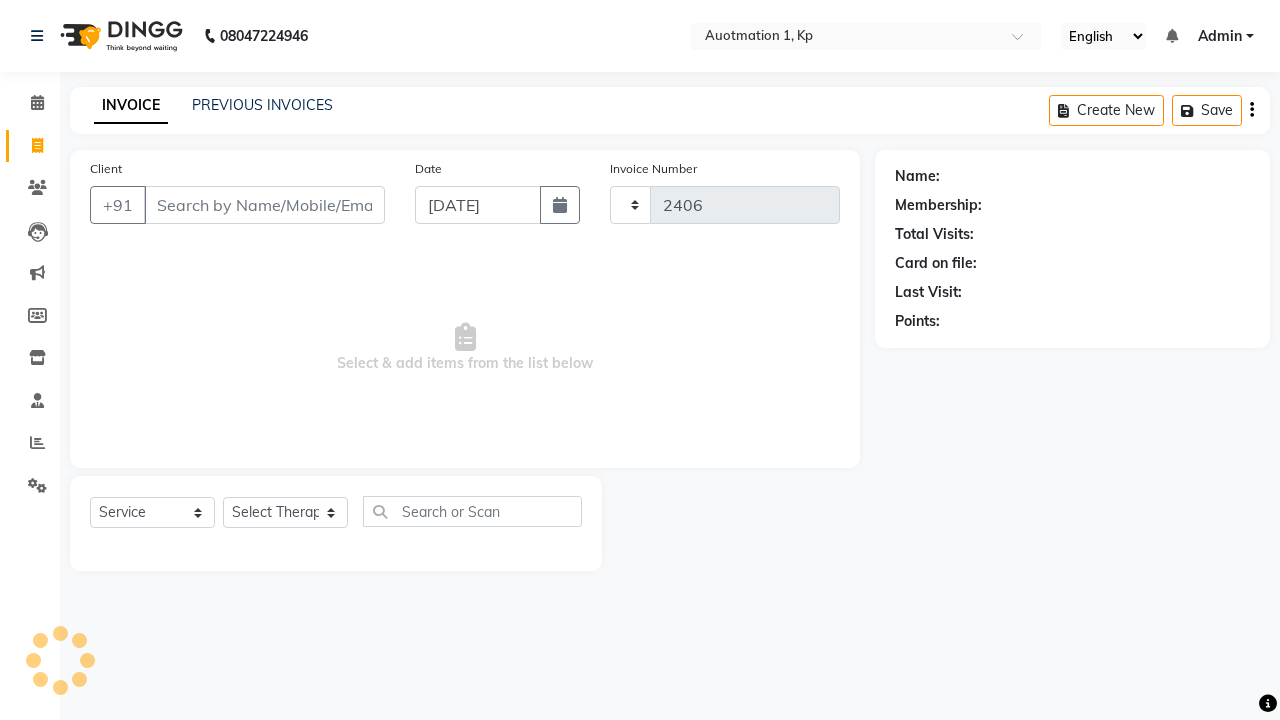 select on "150" 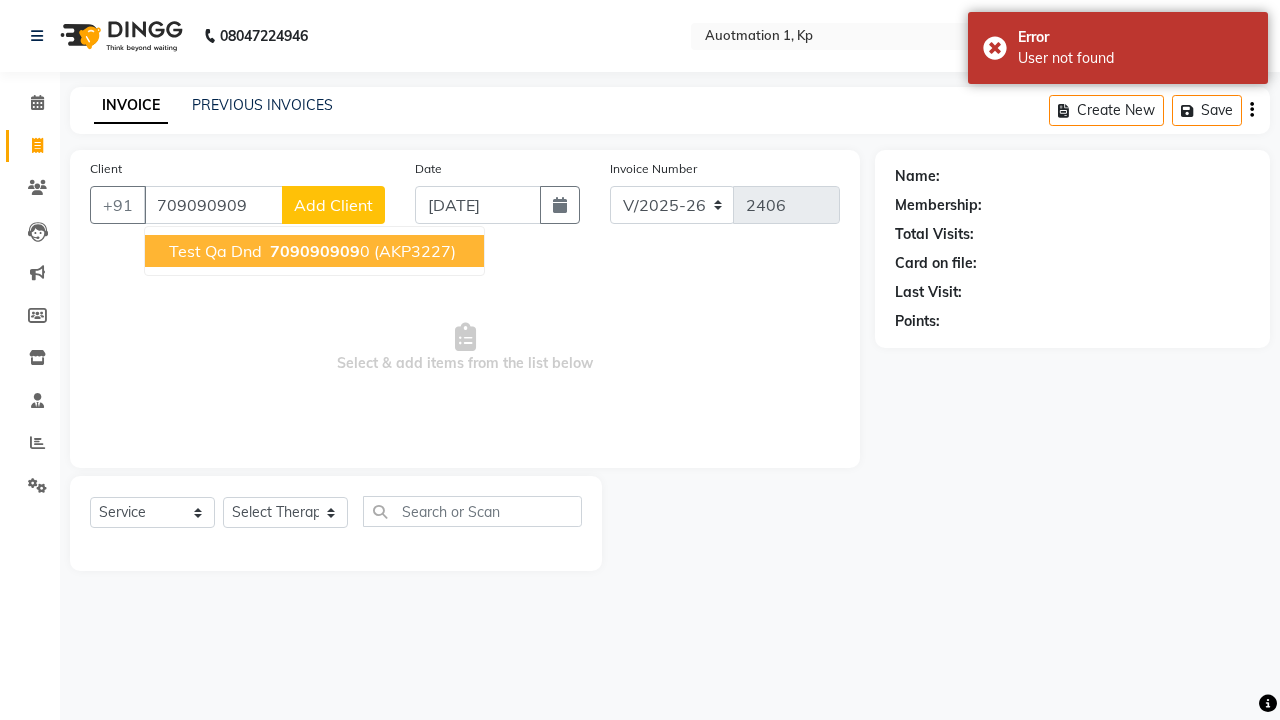 click on "709090909" at bounding box center [315, 251] 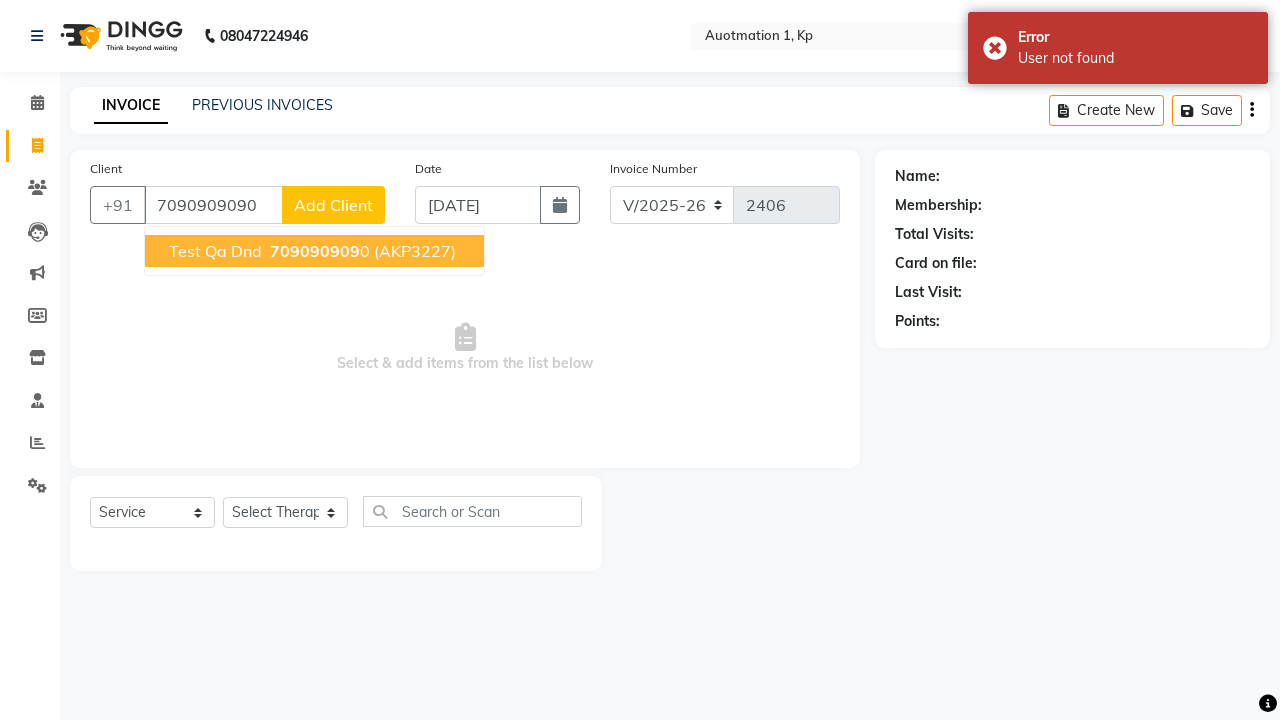 type on "7090909090" 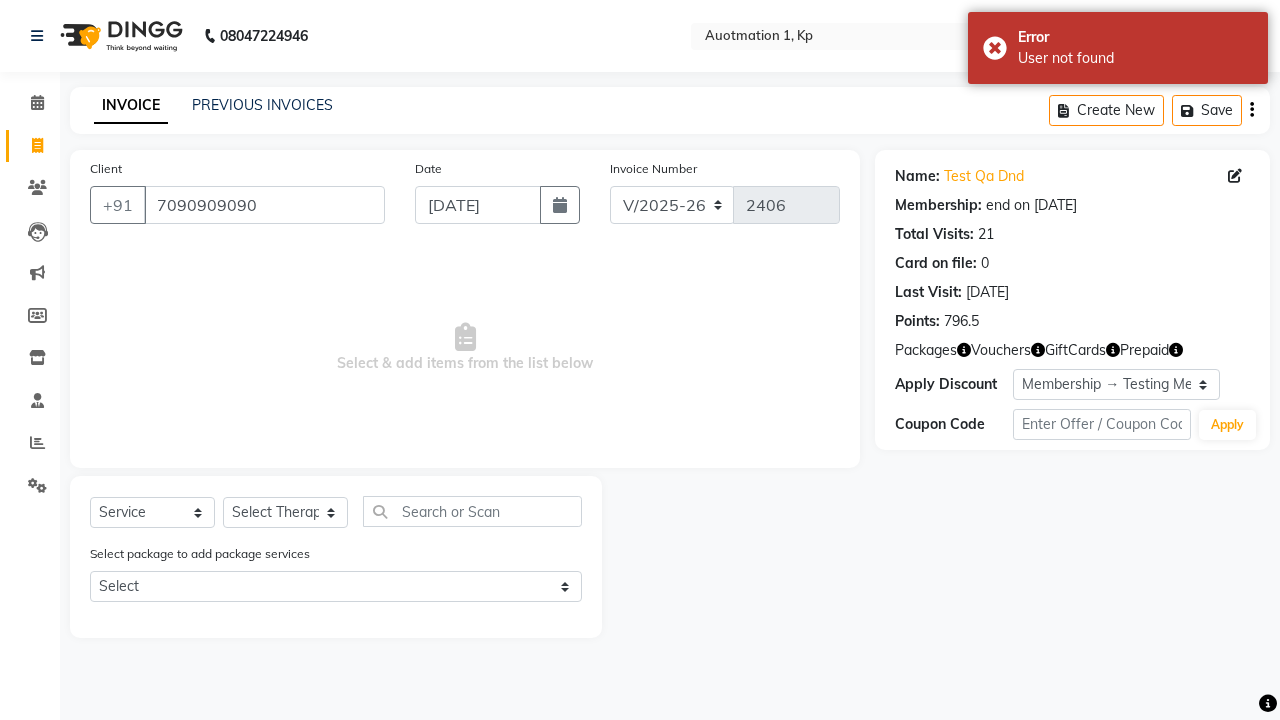 select on "0:" 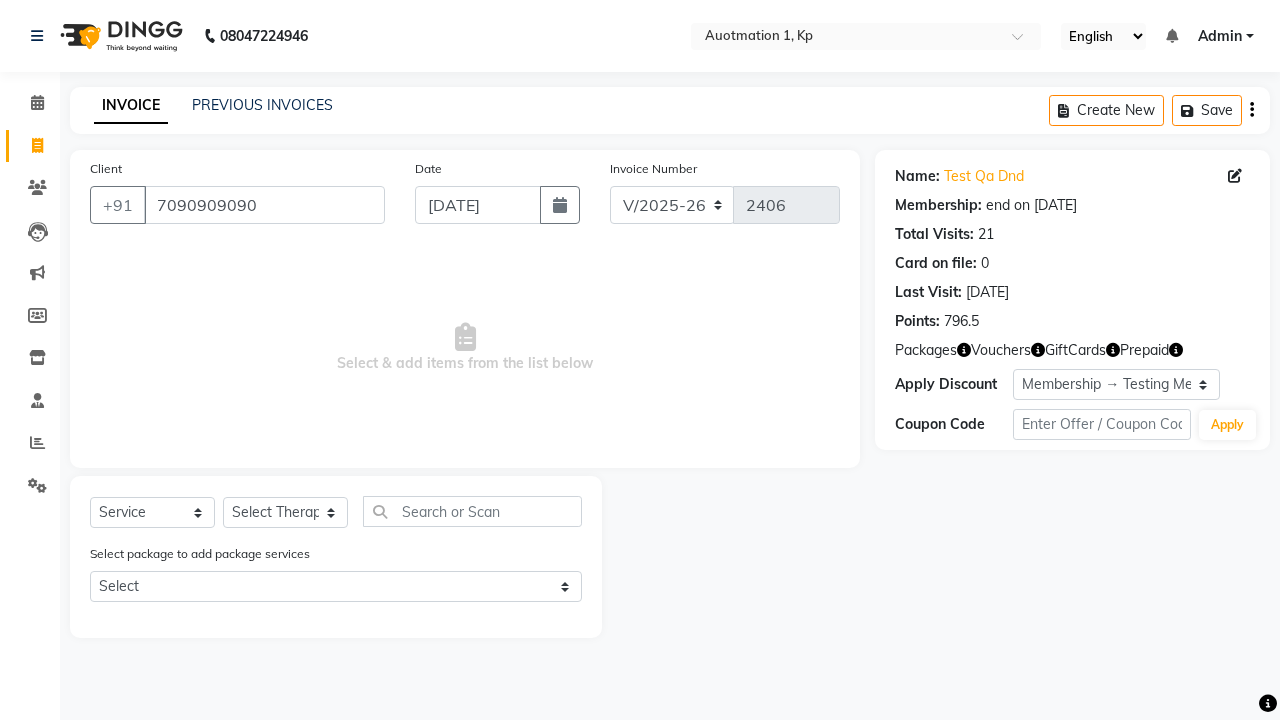 select on "2102" 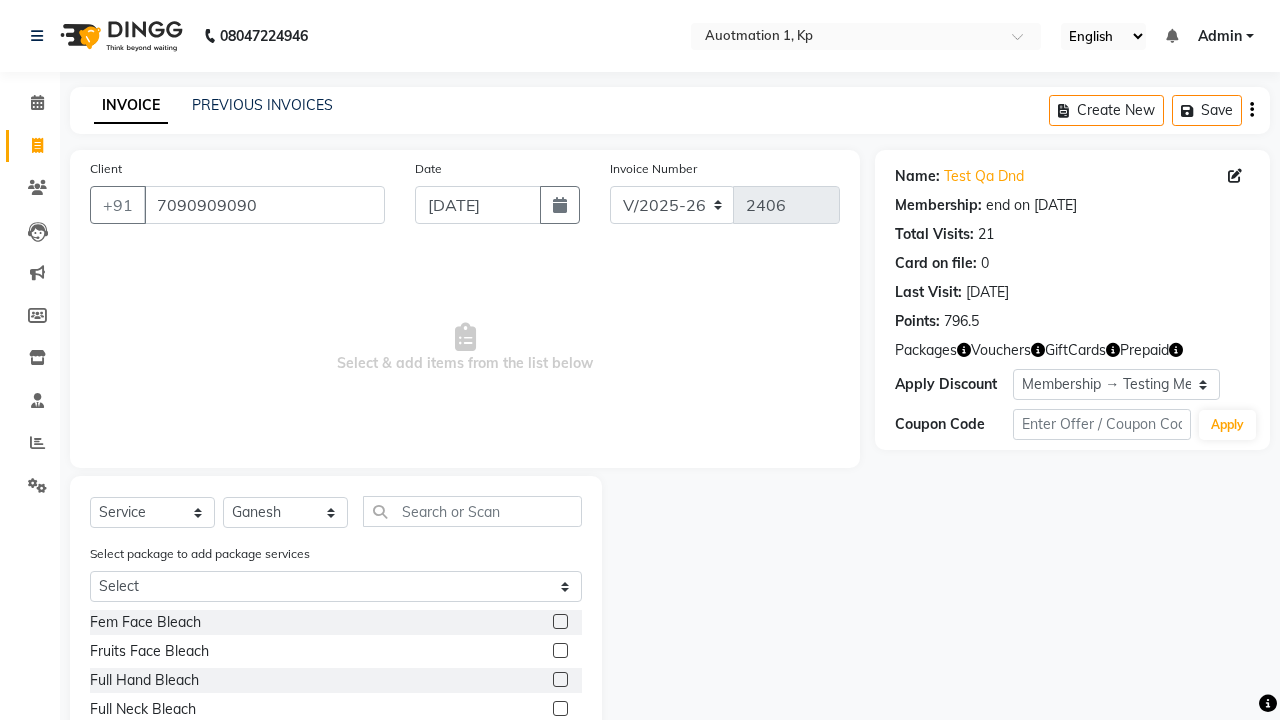 click 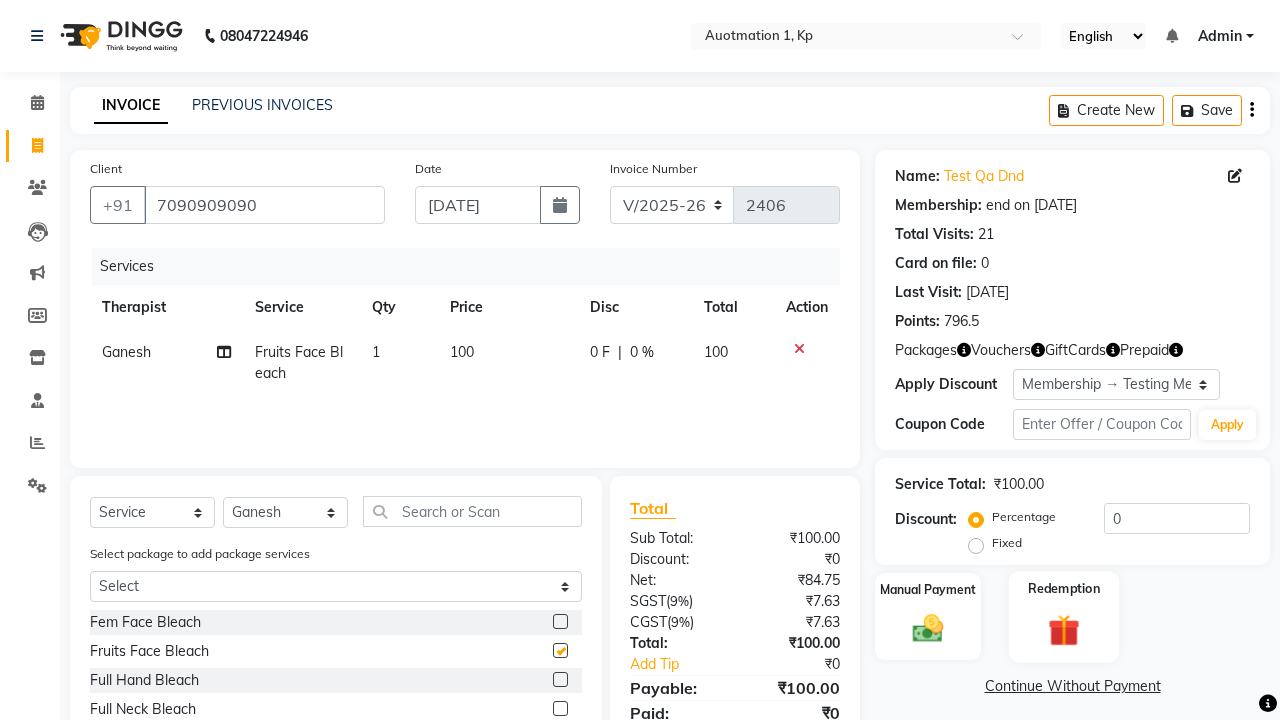 click 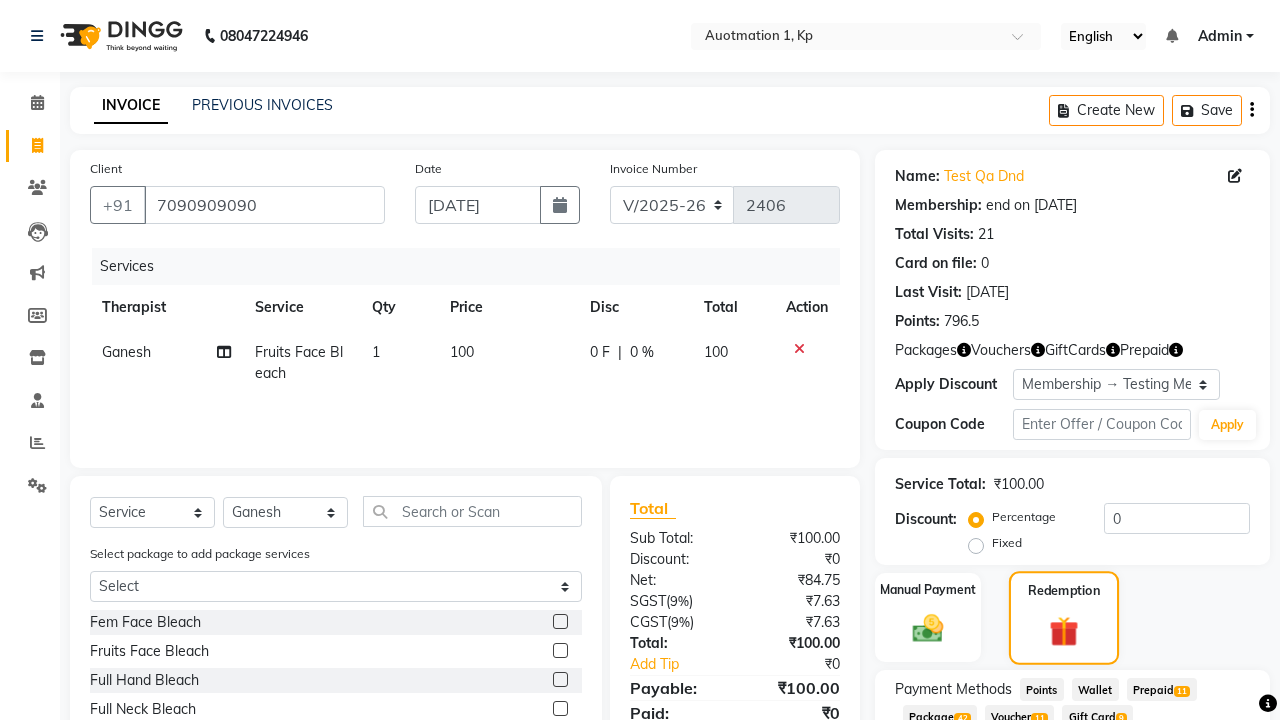 checkbox on "false" 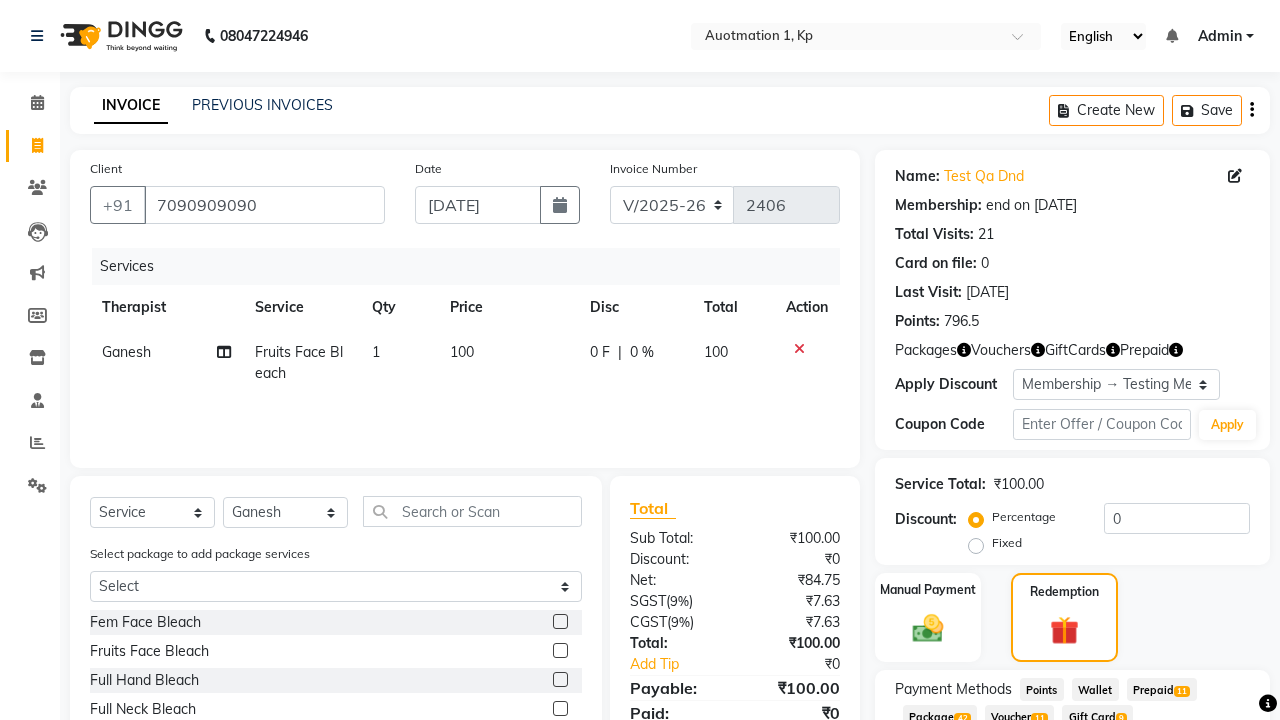 click on "Prepaid  11" 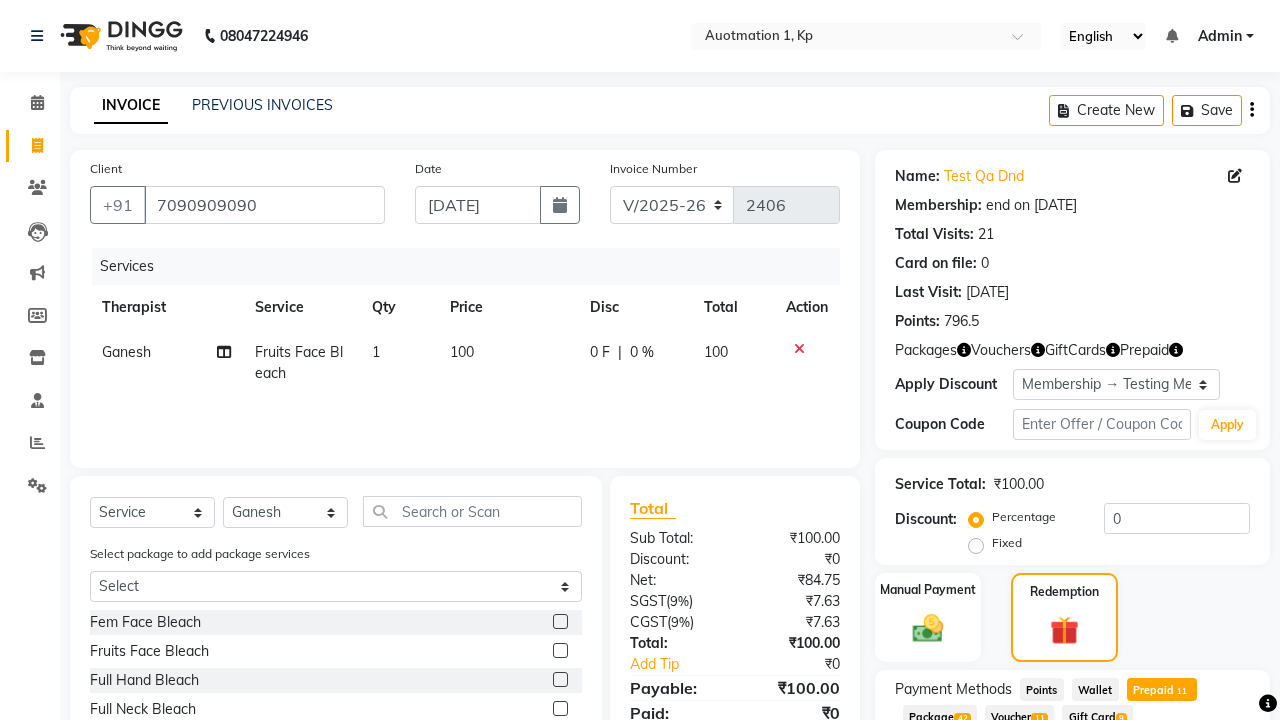 click on "Add" at bounding box center (1202, 797) 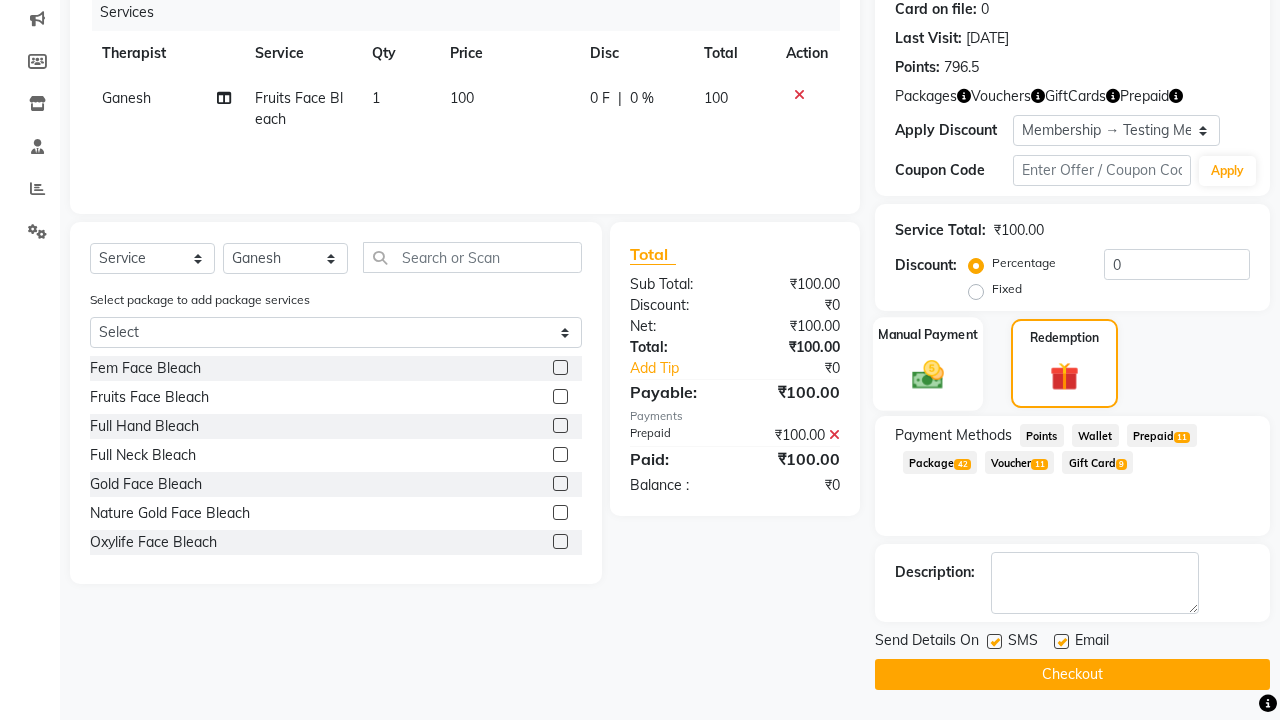click 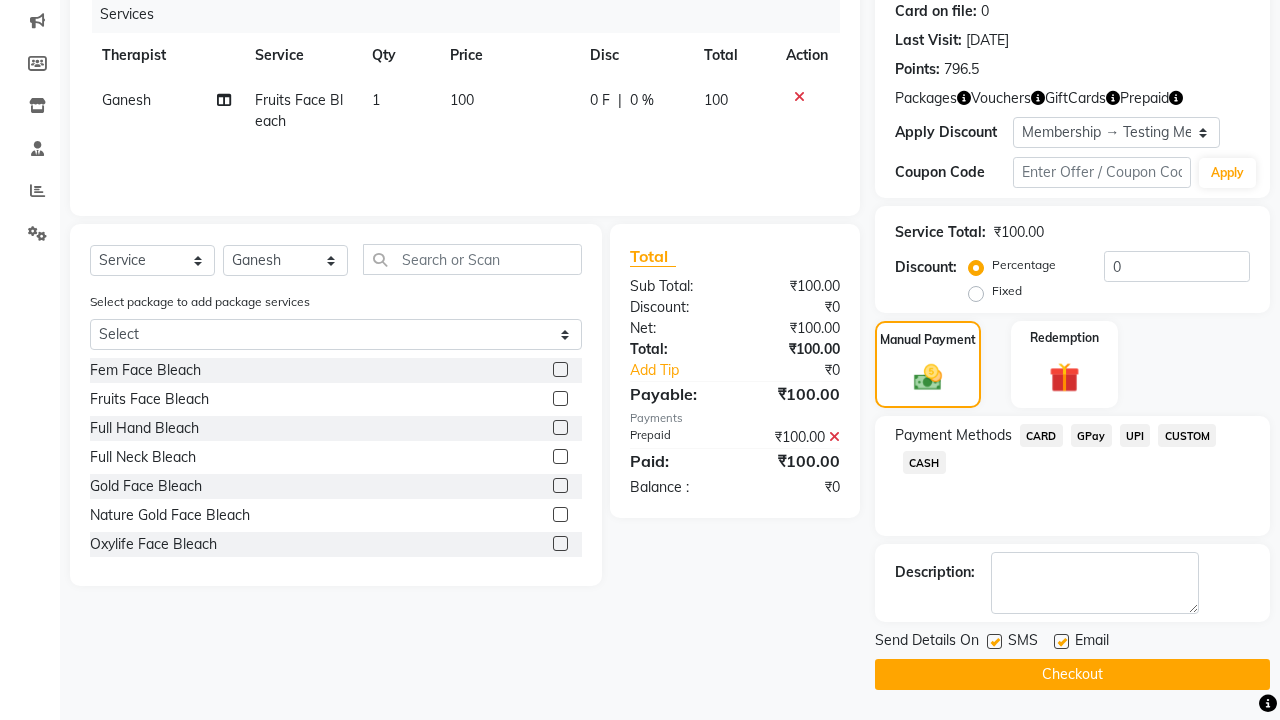 click on "CARD" 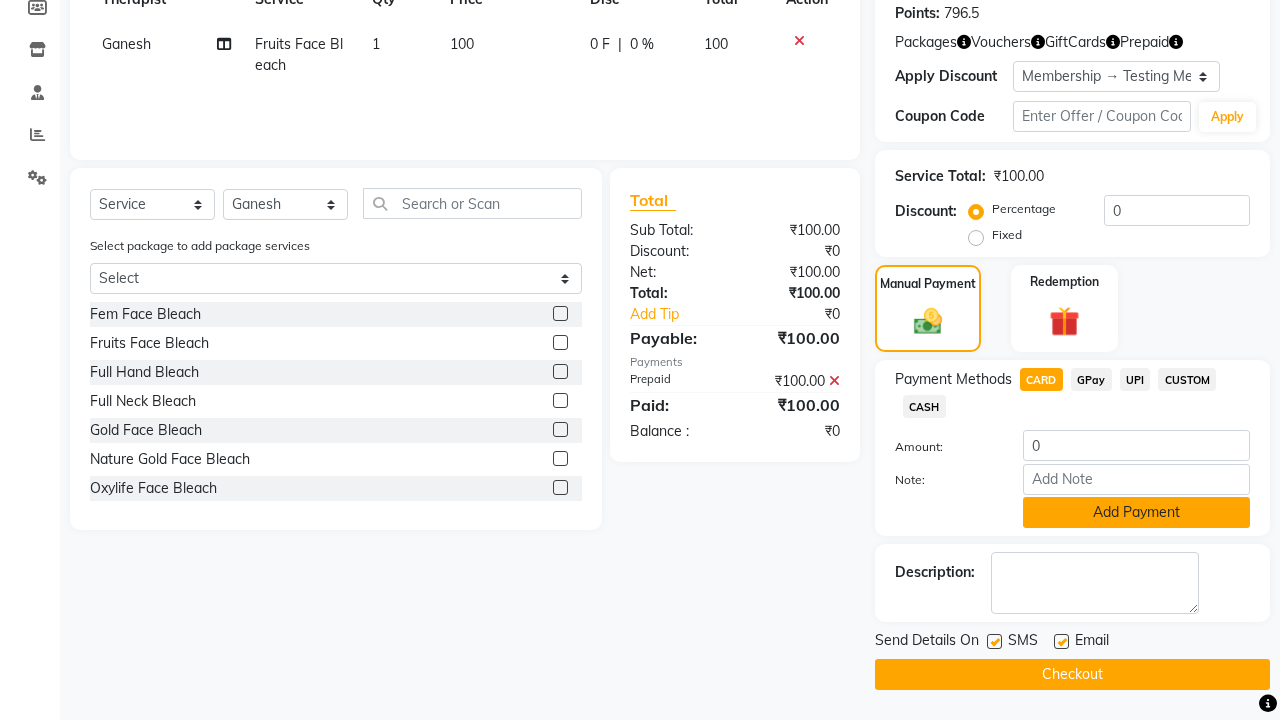 click on "Add Payment" 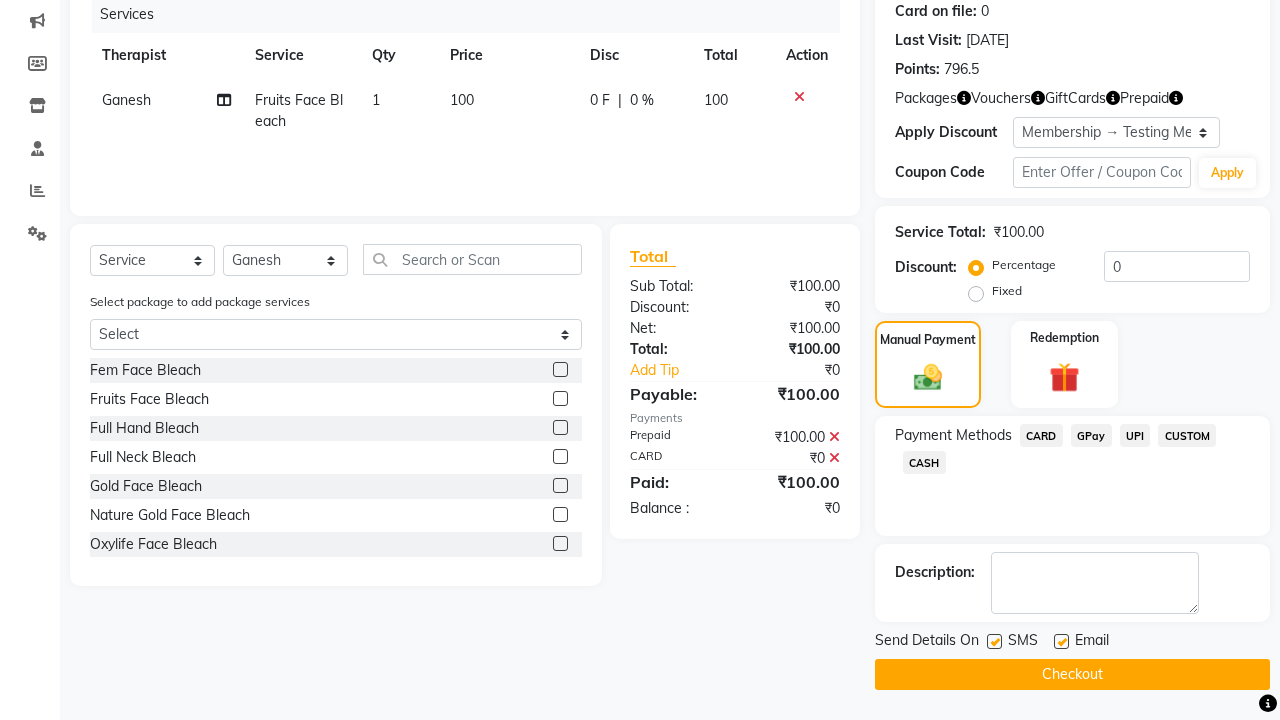scroll, scrollTop: 252, scrollLeft: 0, axis: vertical 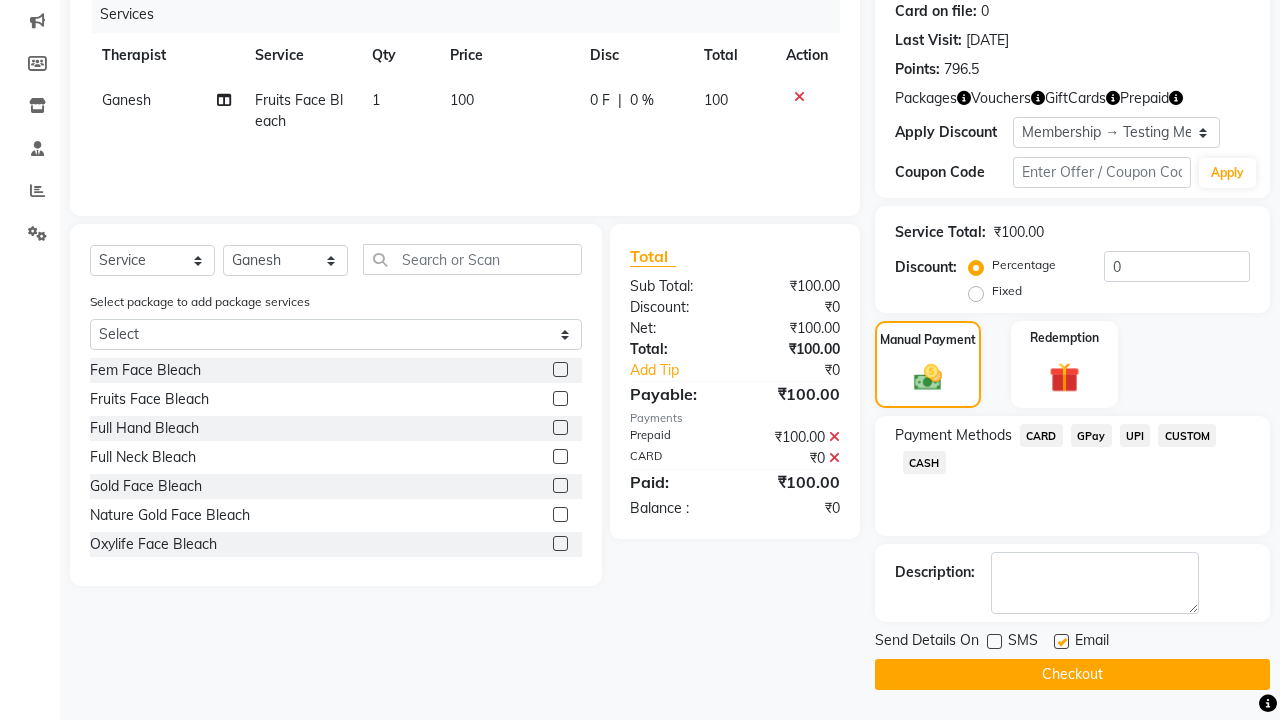 click 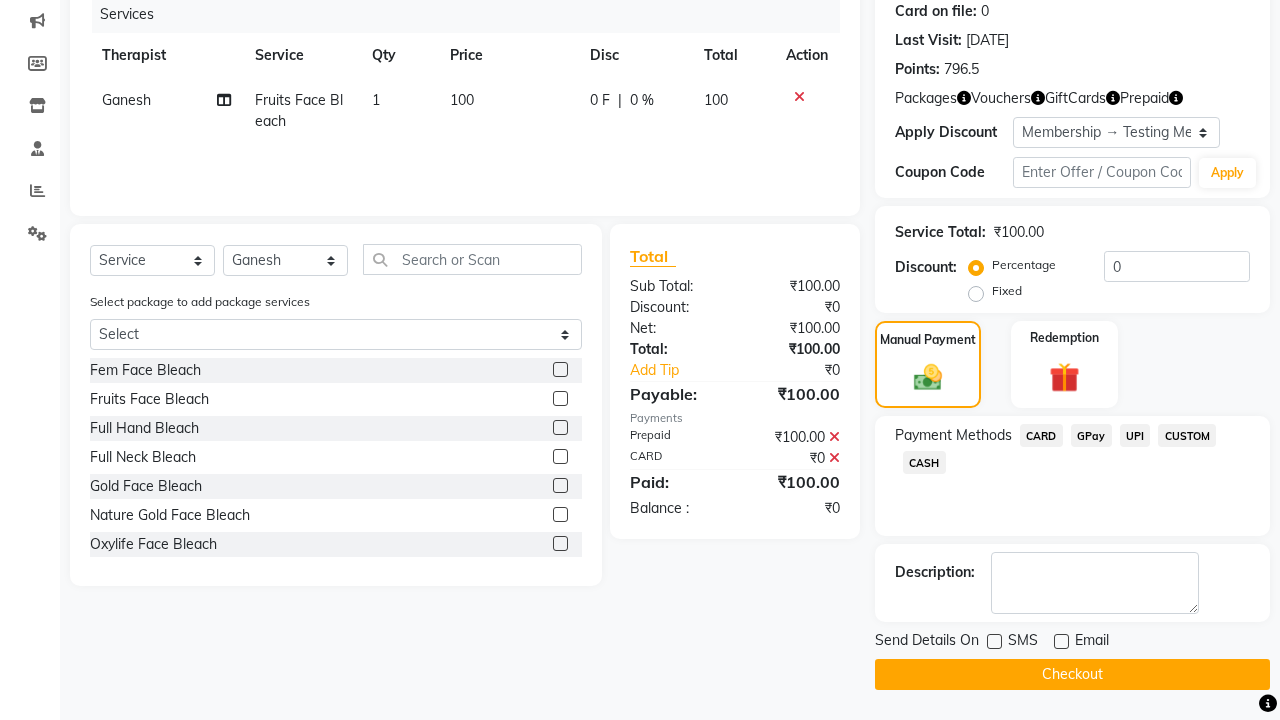 click on "Checkout" 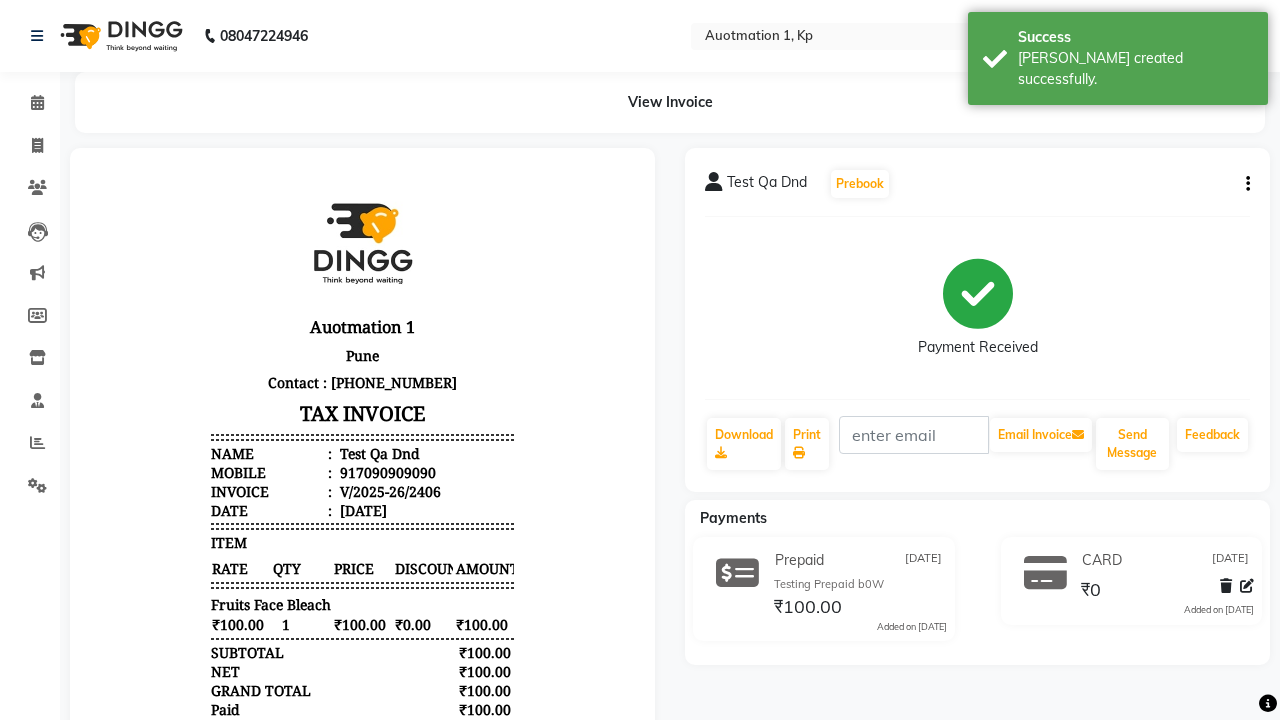 scroll, scrollTop: 0, scrollLeft: 0, axis: both 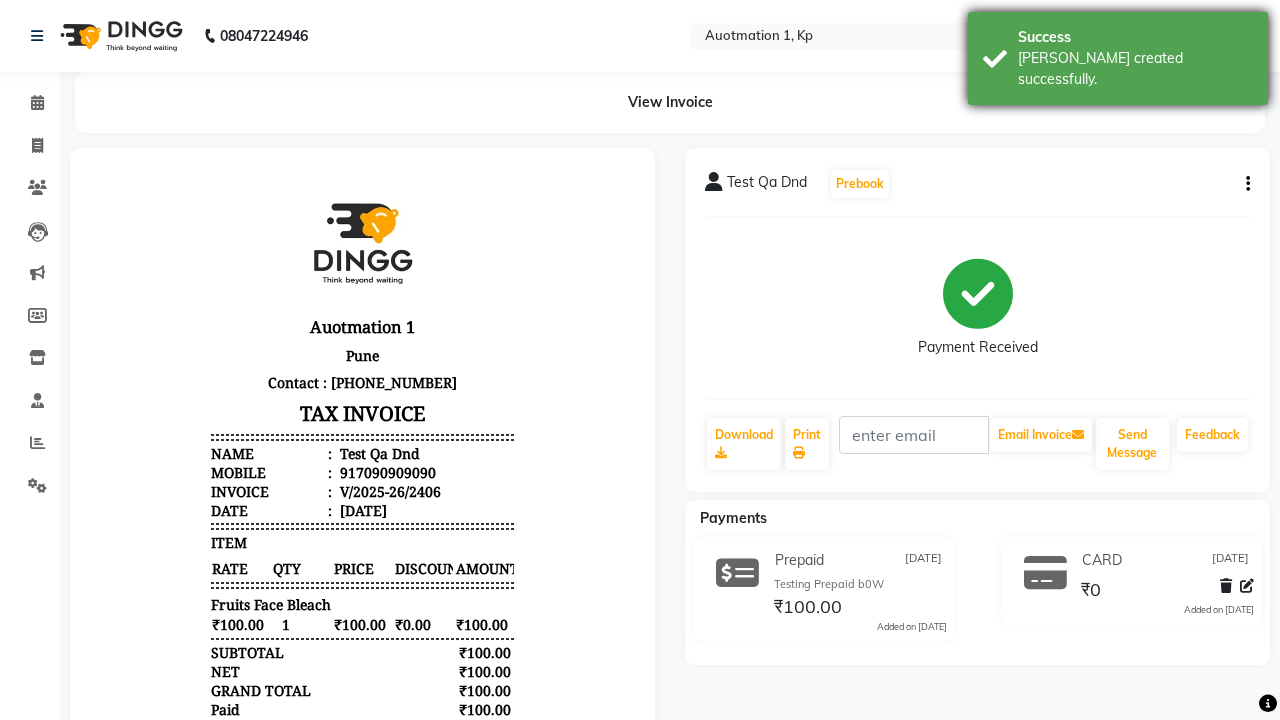 click on "[PERSON_NAME] created successfully." at bounding box center (1135, 69) 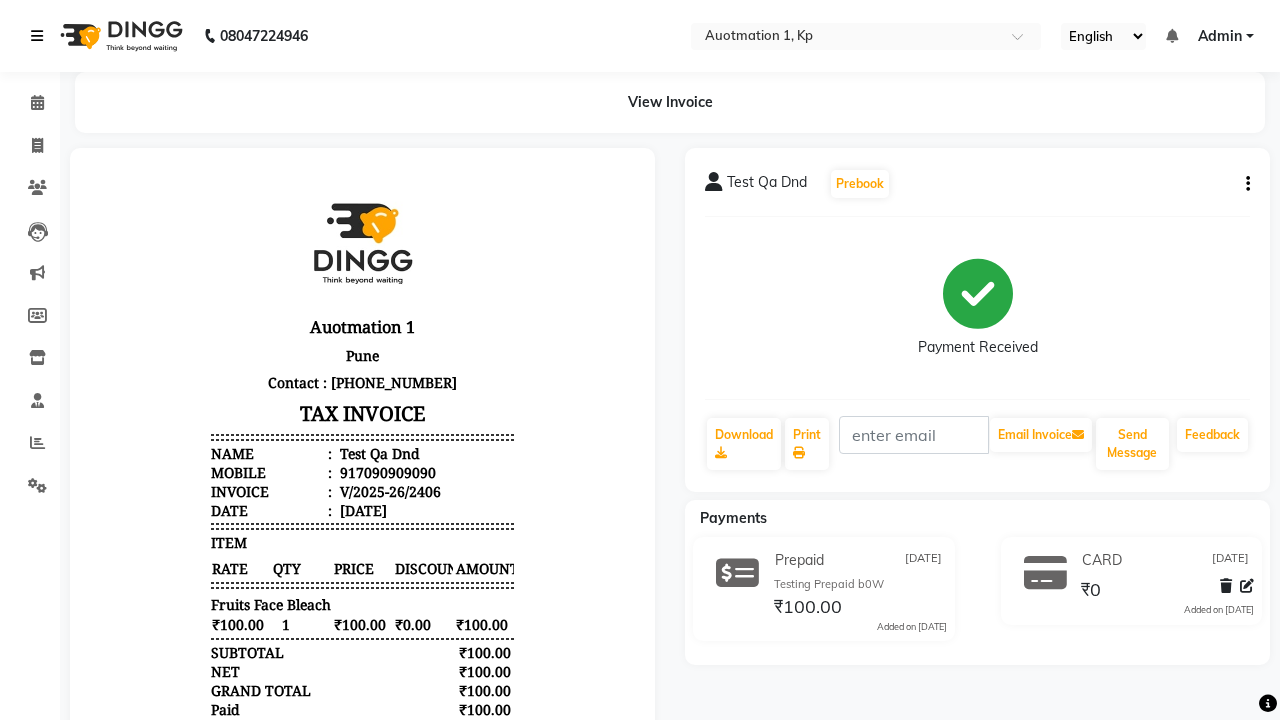 click at bounding box center [37, 36] 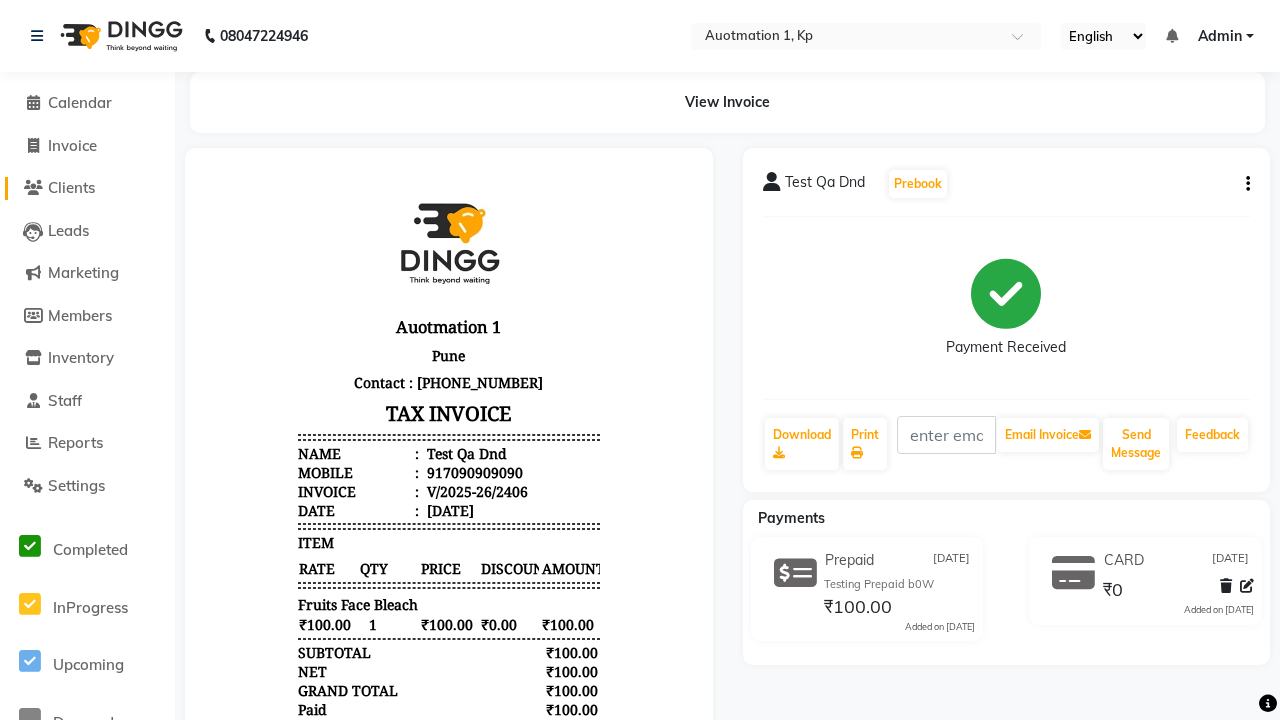 click on "Clients" 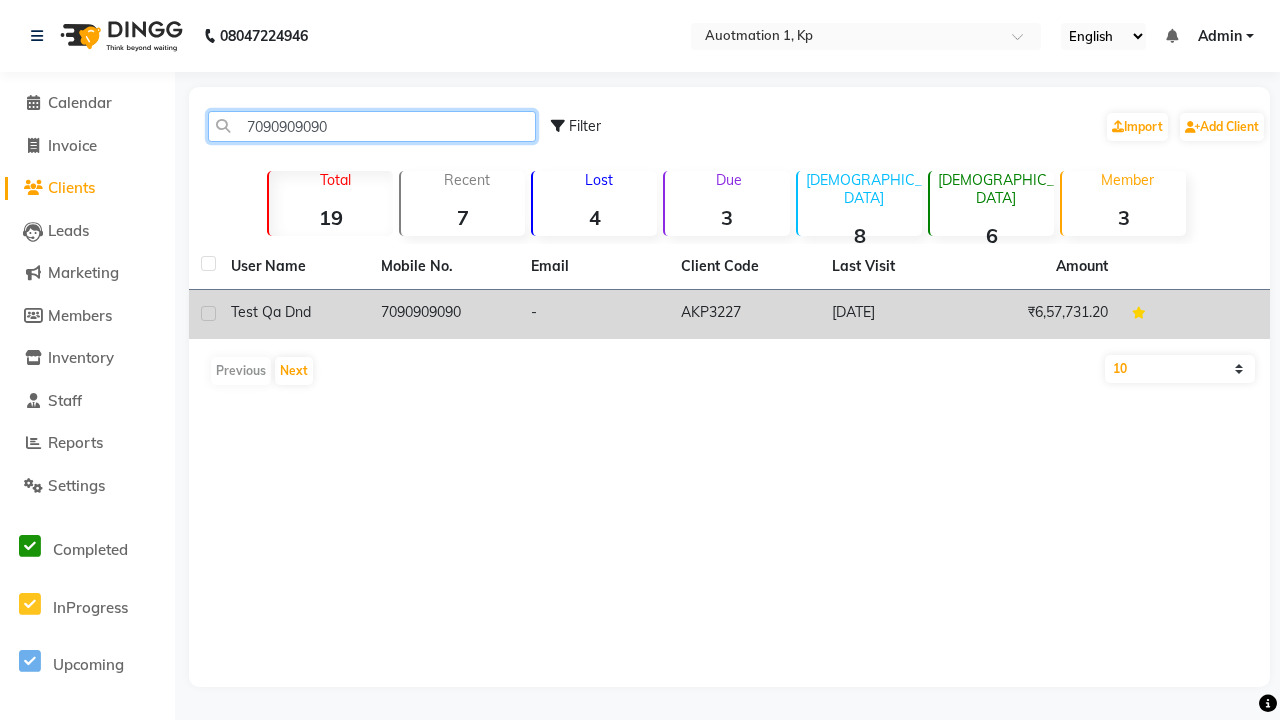 type on "7090909090" 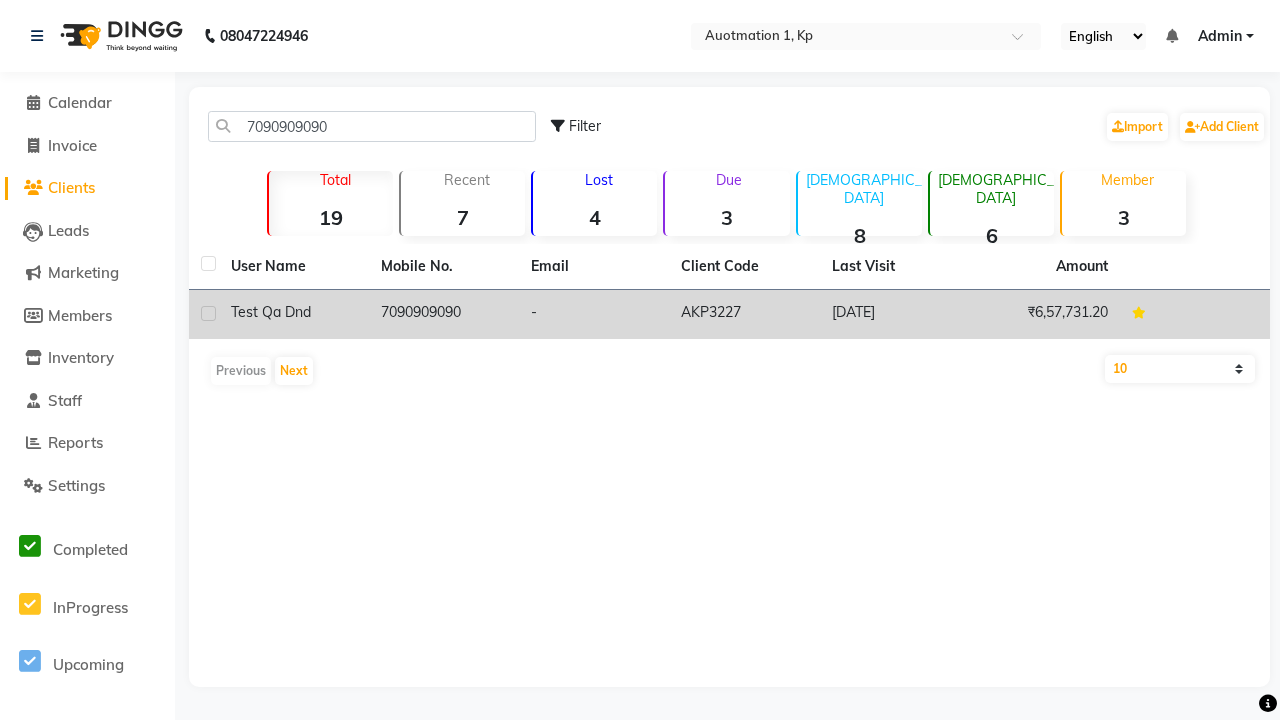 click on "7090909090" 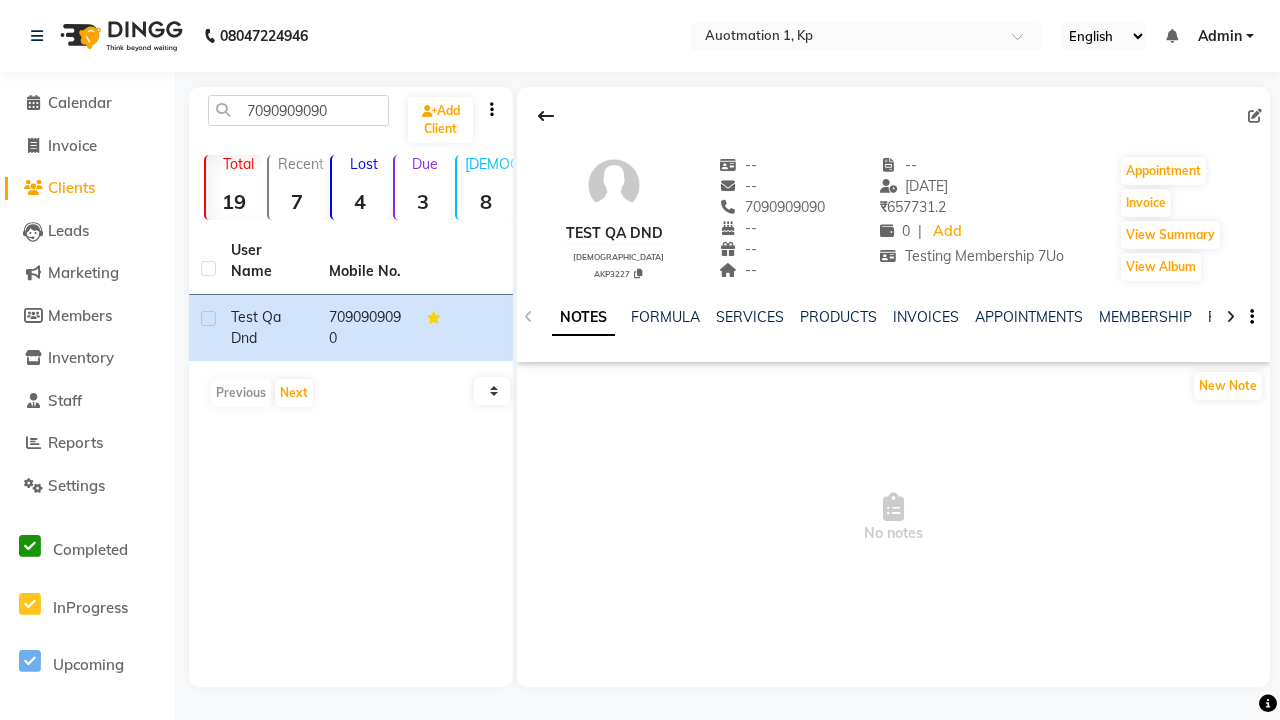 click on "VOUCHERS" 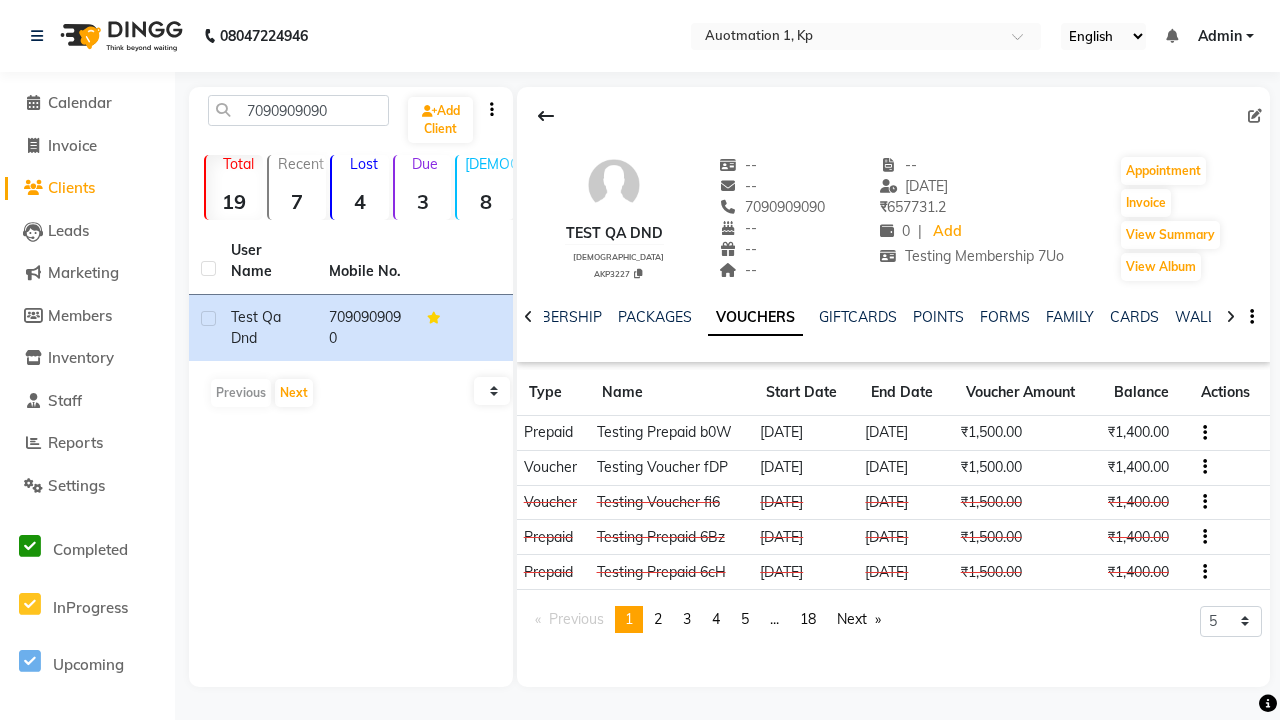 click 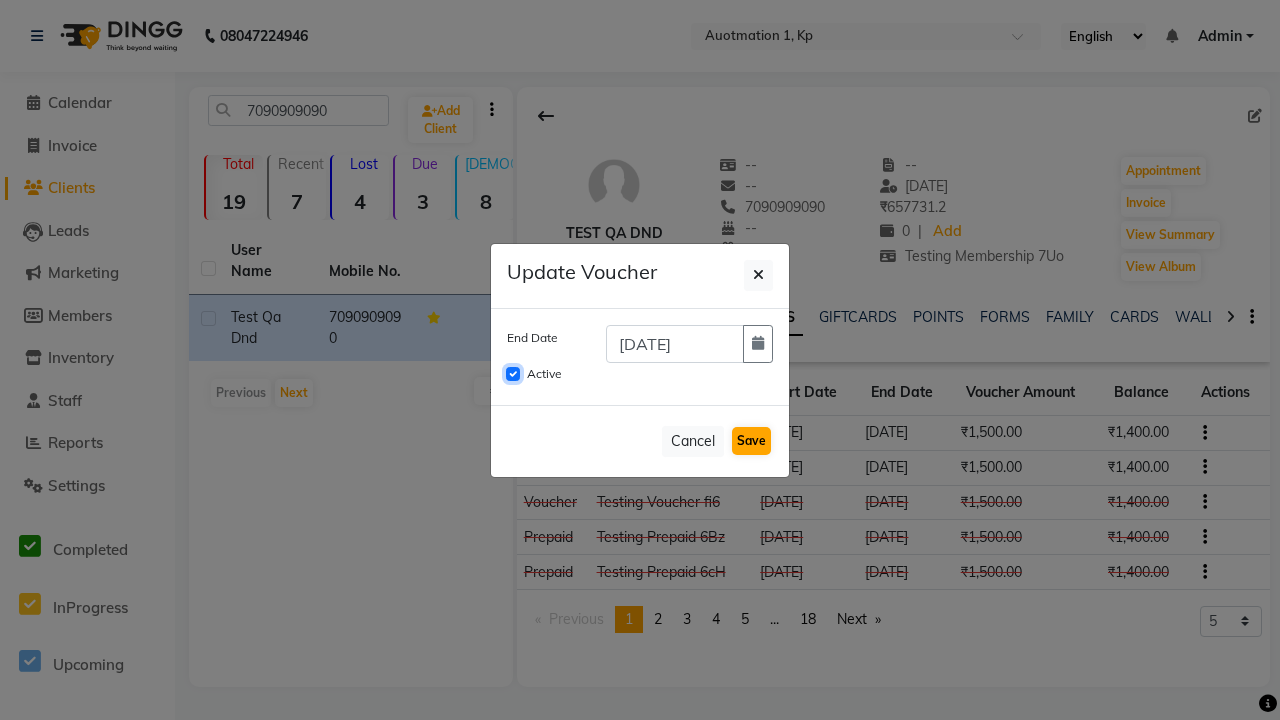 click on "Active" at bounding box center [513, 374] 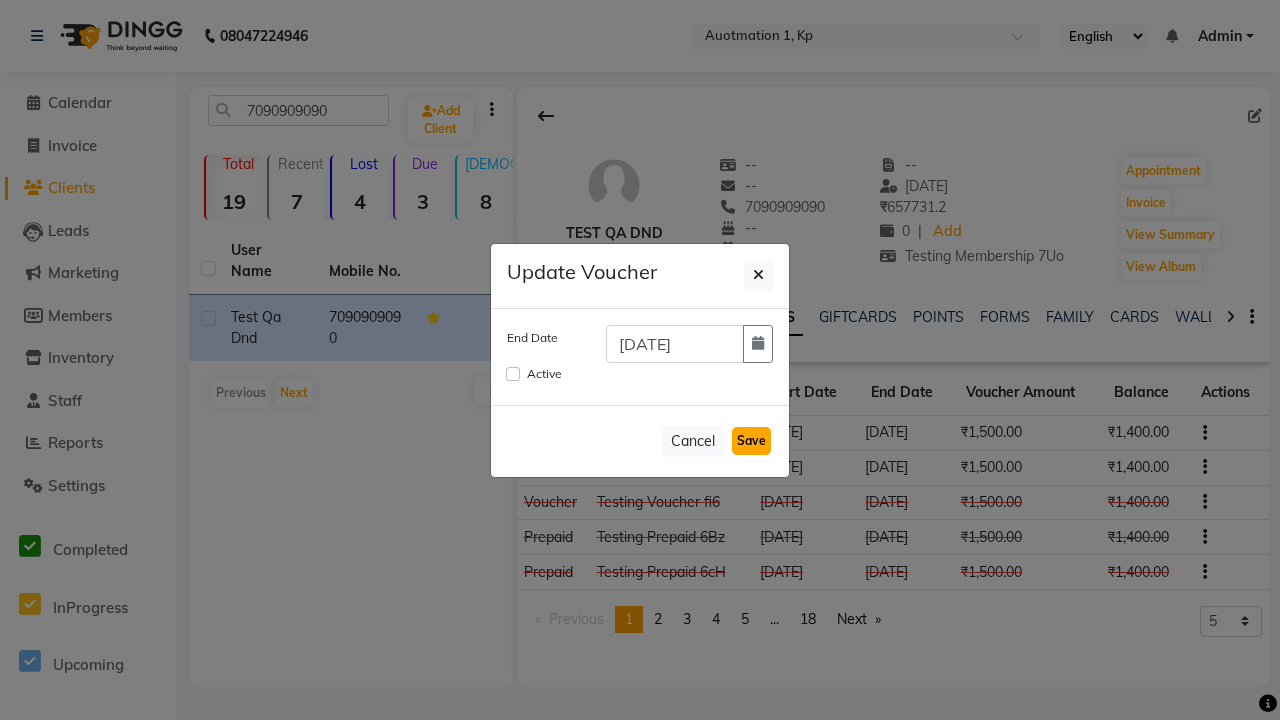 click on "Save" 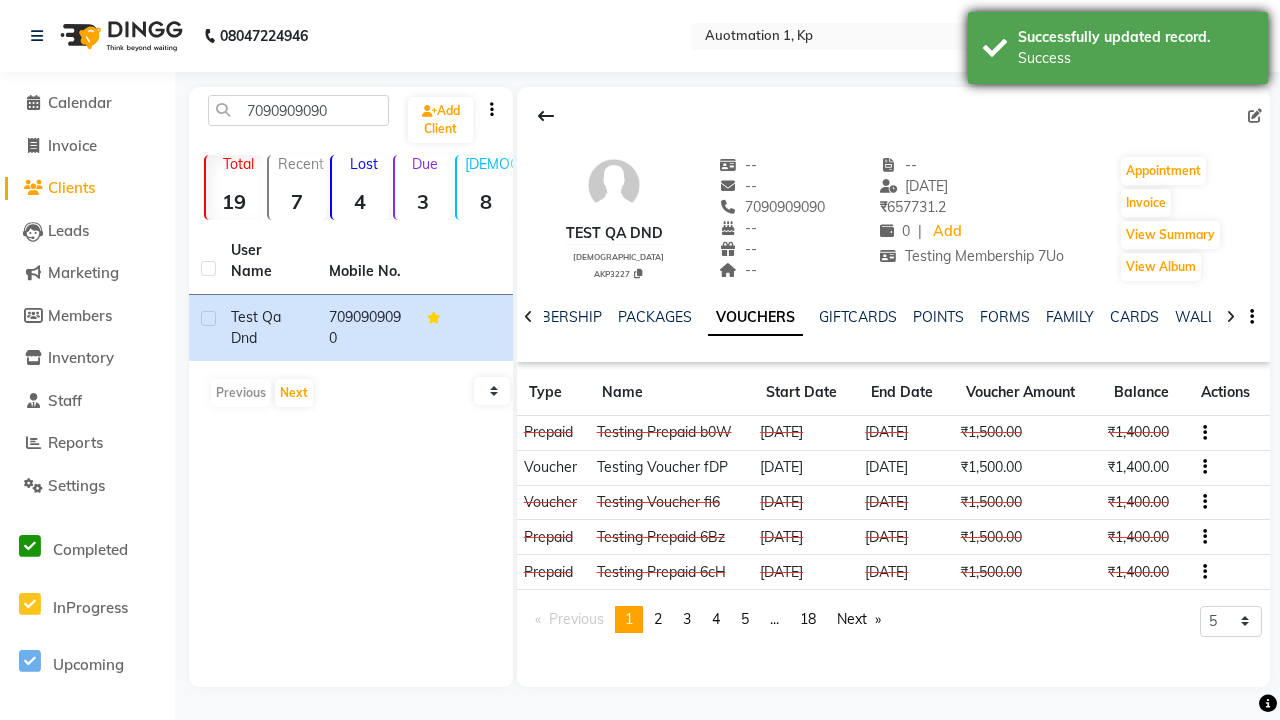 click on "Success" at bounding box center [1135, 58] 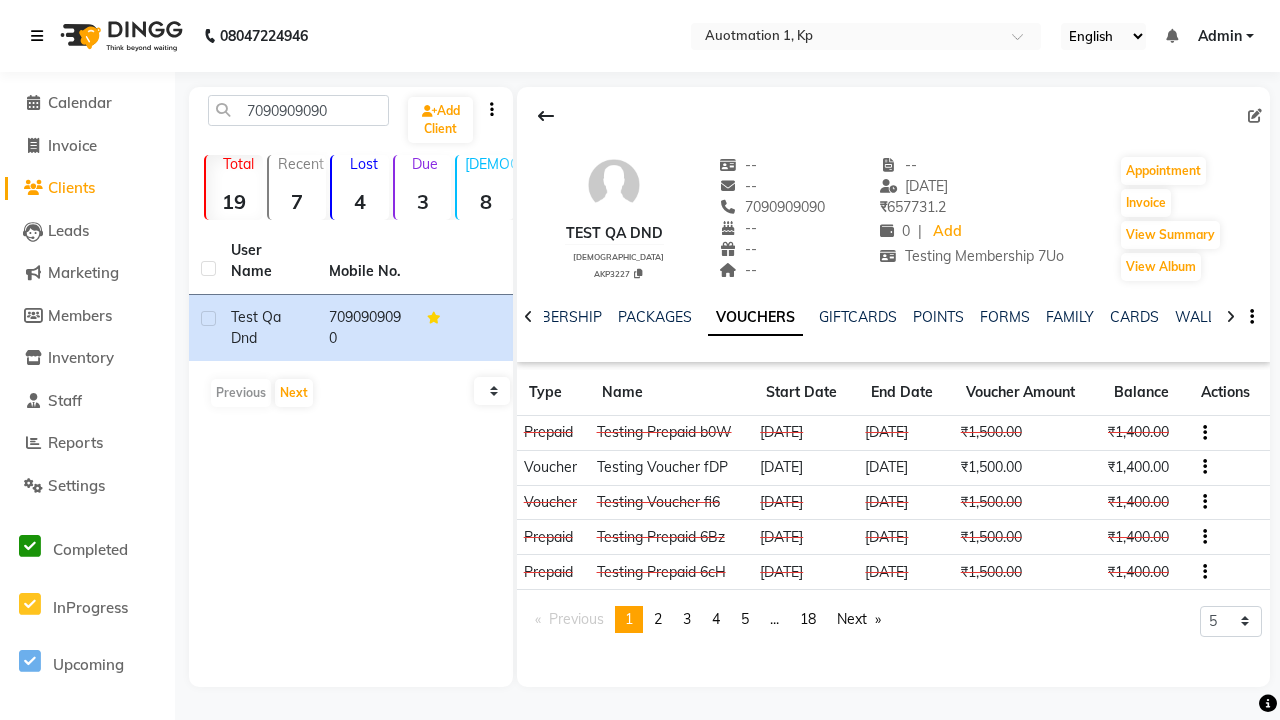 click at bounding box center (37, 36) 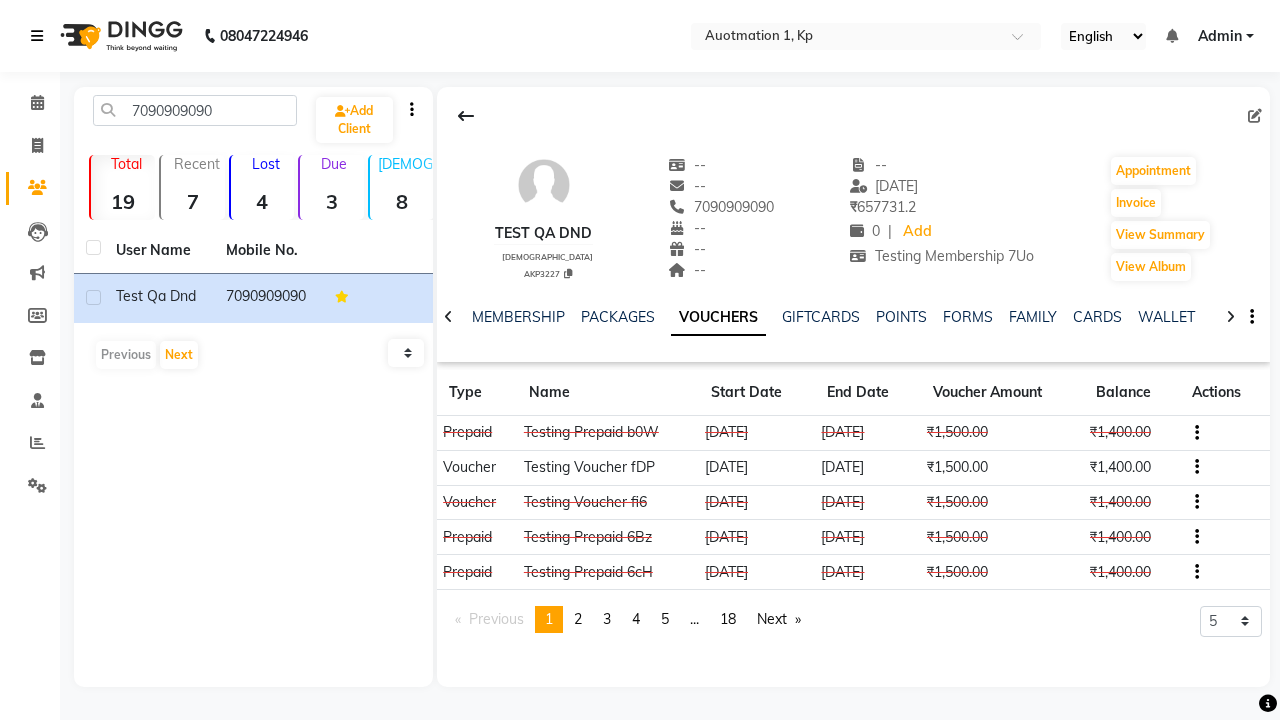 scroll, scrollTop: 0, scrollLeft: 417, axis: horizontal 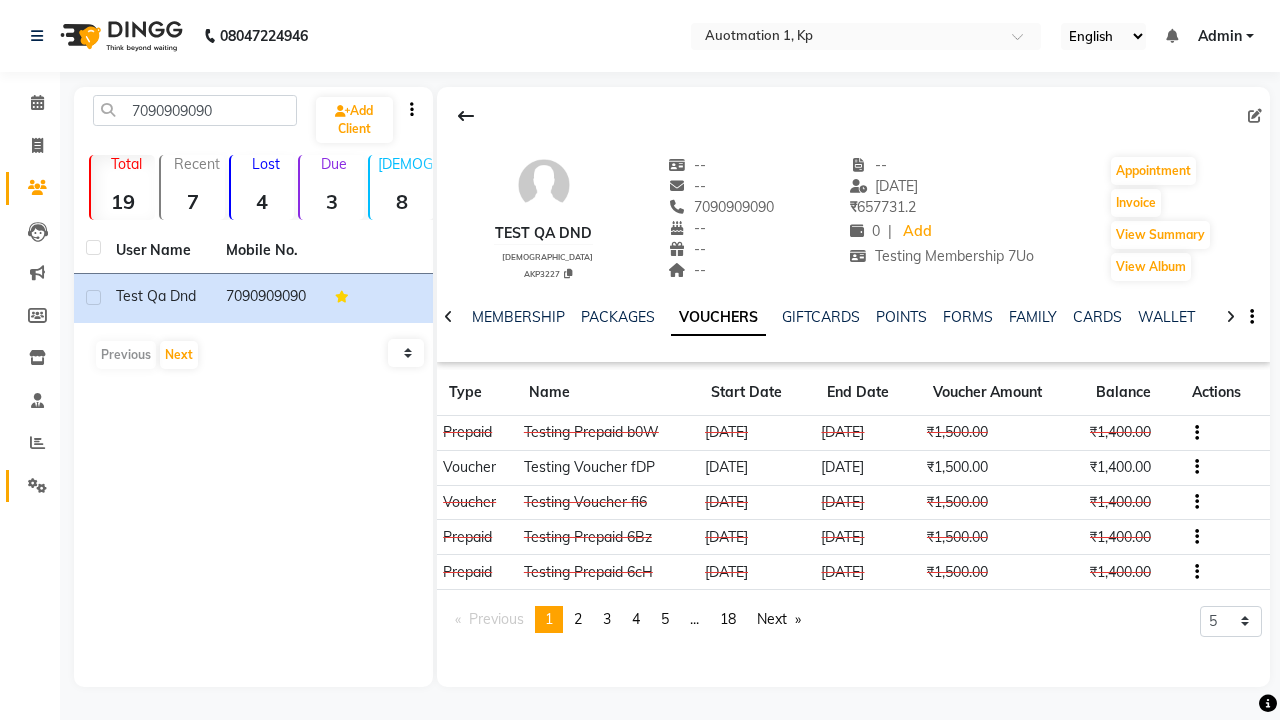 click 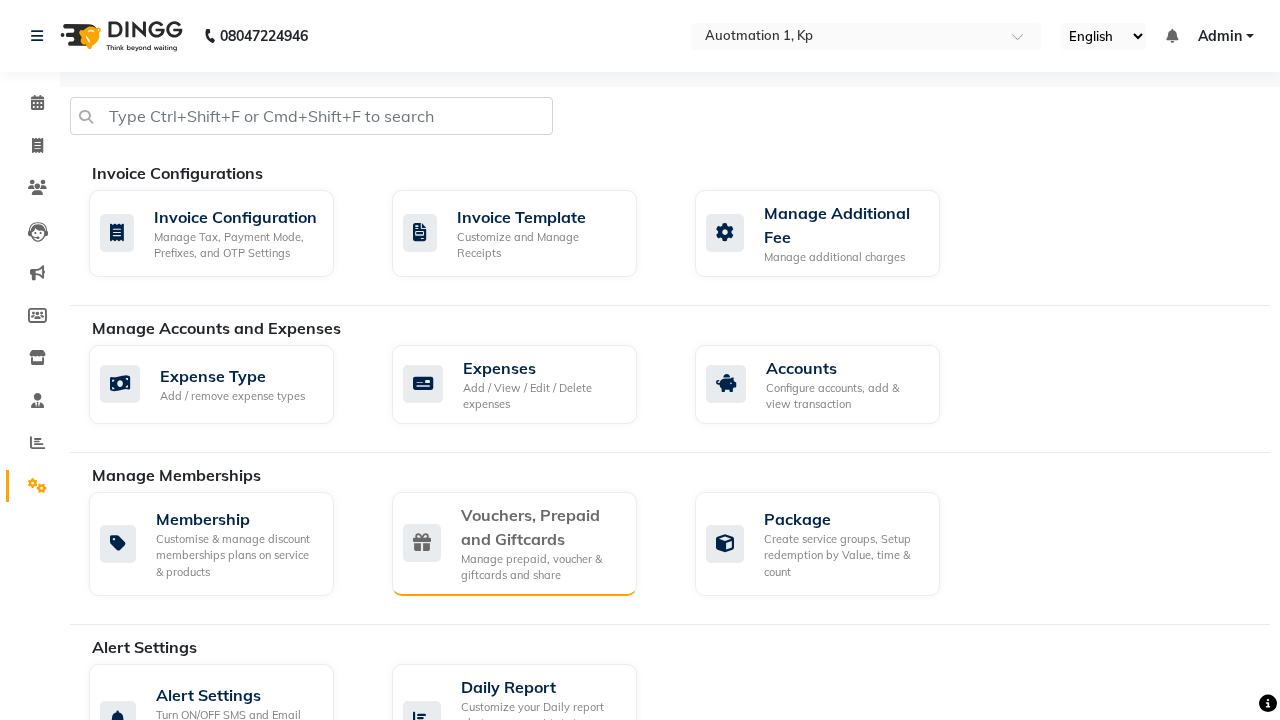 click on "Vouchers, Prepaid and Giftcards" 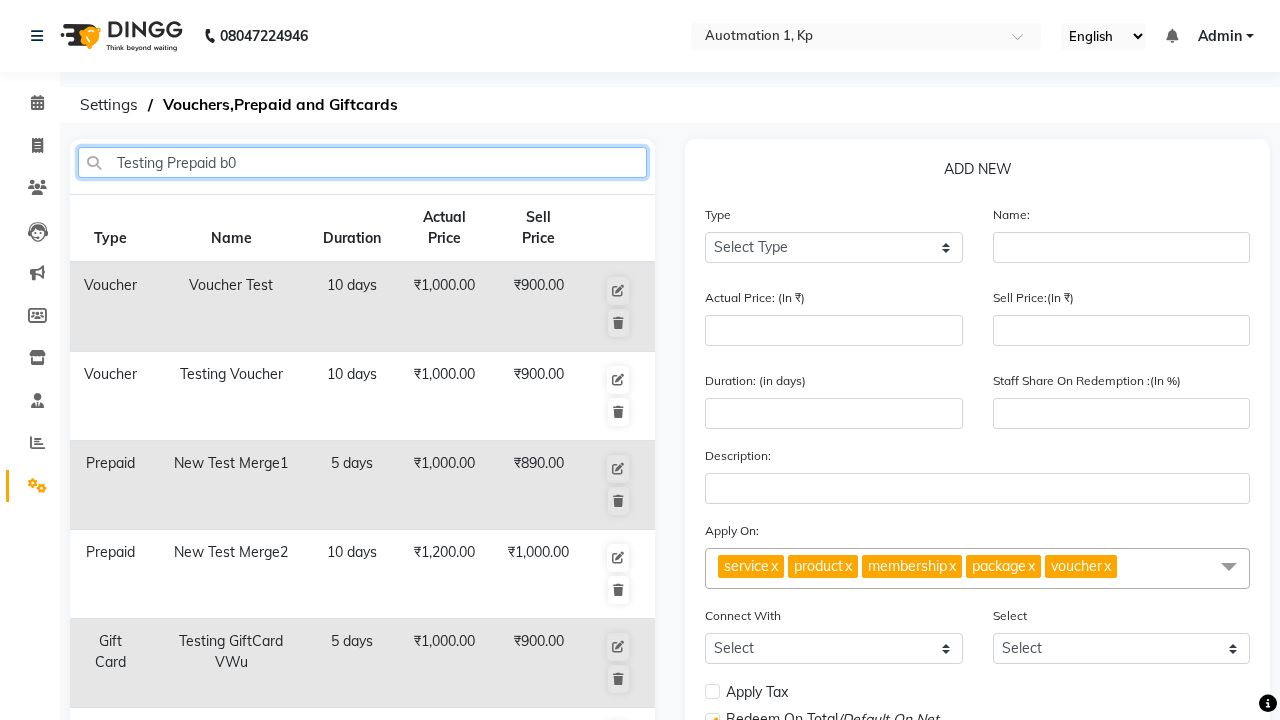 type on "Testing Prepaid b0W" 